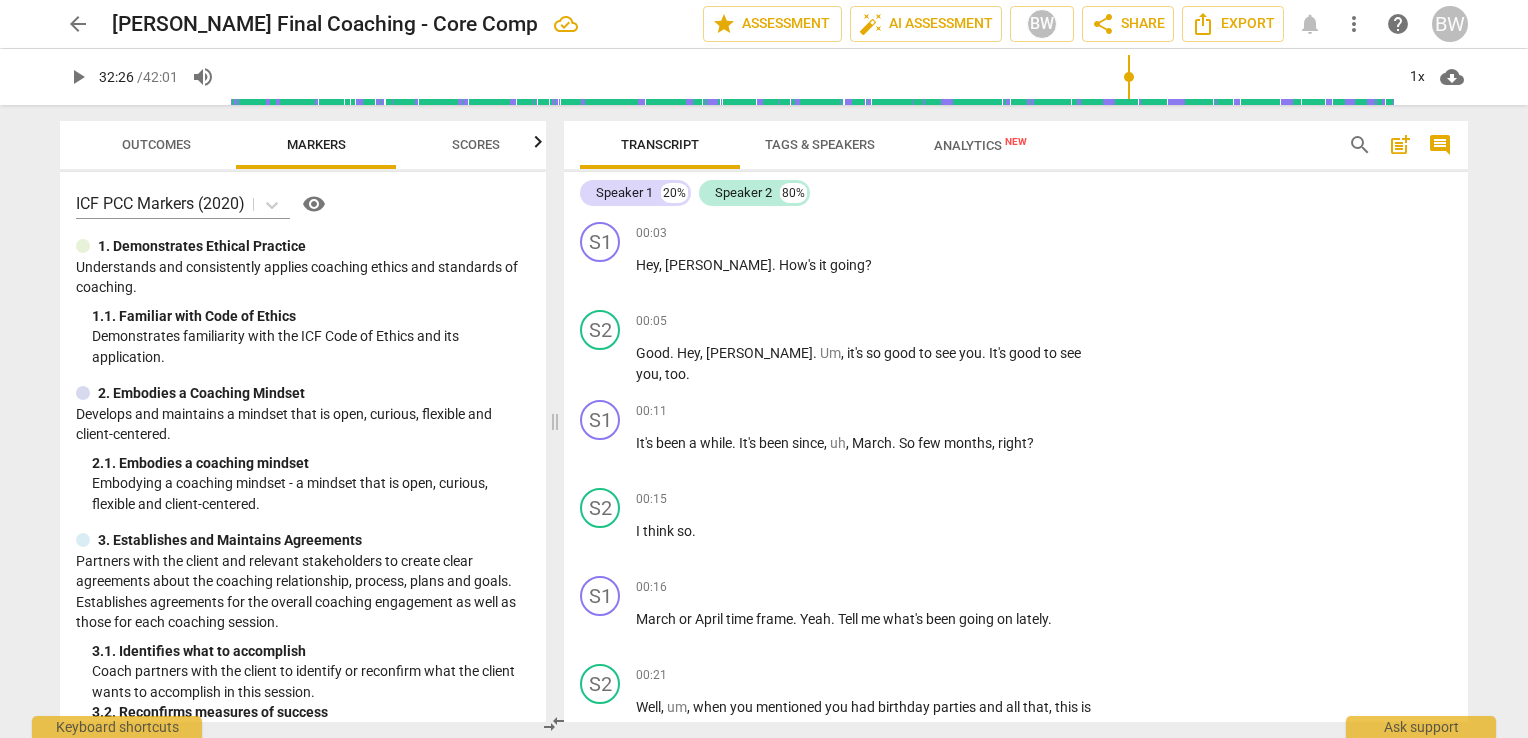 scroll, scrollTop: 0, scrollLeft: 0, axis: both 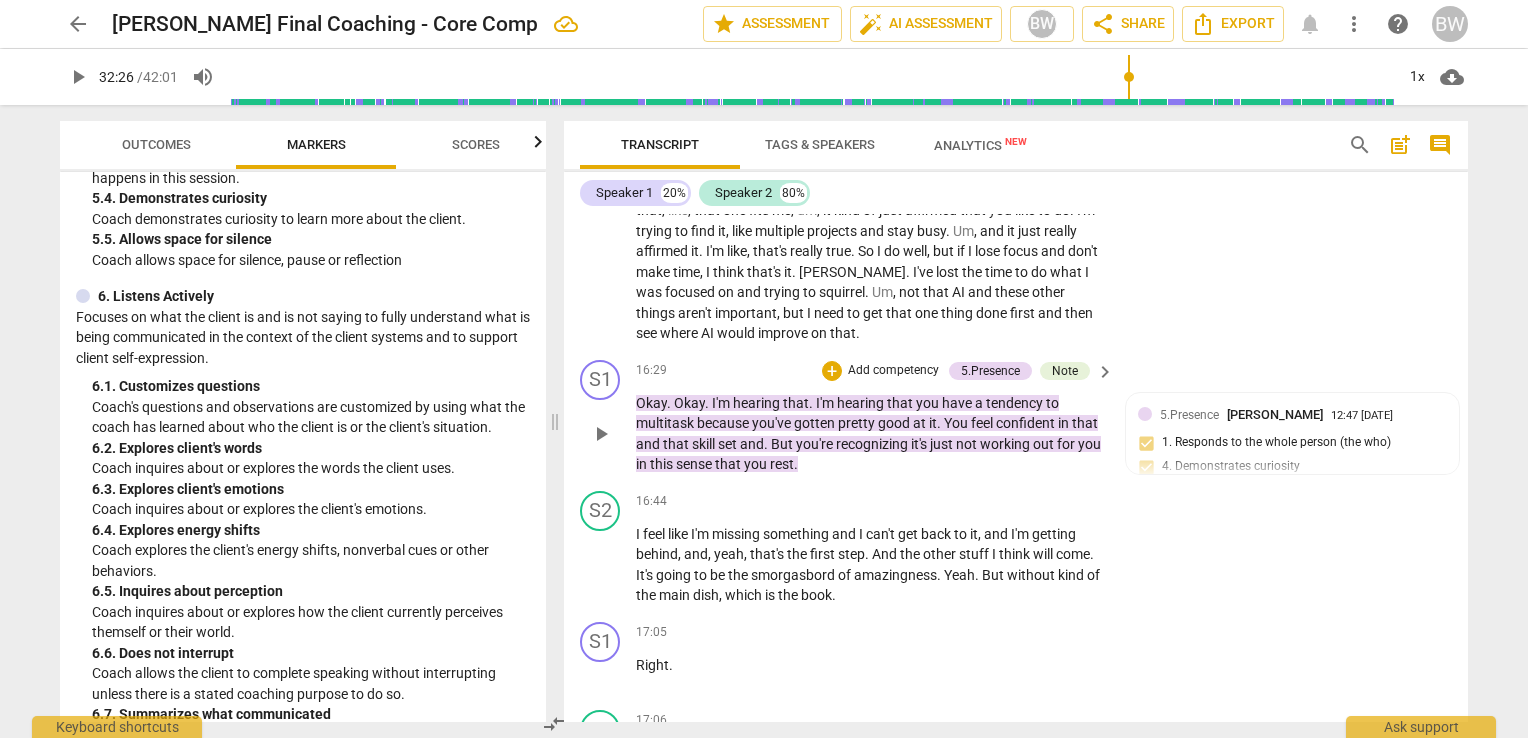 click on "S1 play_arrow pause 16:29 + Add competency 5.Presence Note keyboard_arrow_right Okay .   Okay .   I'm   hearing   that .   I'm   hearing   that   you   have   a   tendency   to   multitask   because   you've   gotten   pretty   good   at   it .   You   feel   confident   in   that   and   that   skill   set   and .   But   you're   recognizing   it's   just   not   working   out   for   you   in   this   sense   that   you   rest . 5.Presence [PERSON_NAME] 12:47 [DATE] 1. Responds to the whole person (the who) 4. Demonstrates curiosity 5. Allows space for silence Note [PERSON_NAME] 12:48 [DATE] CC4 - •	Coach acknowledges situations that the client presents.  and CC5 - •	Coach acknowledges situations that the client presents.   ( edited )" at bounding box center [1016, 417] 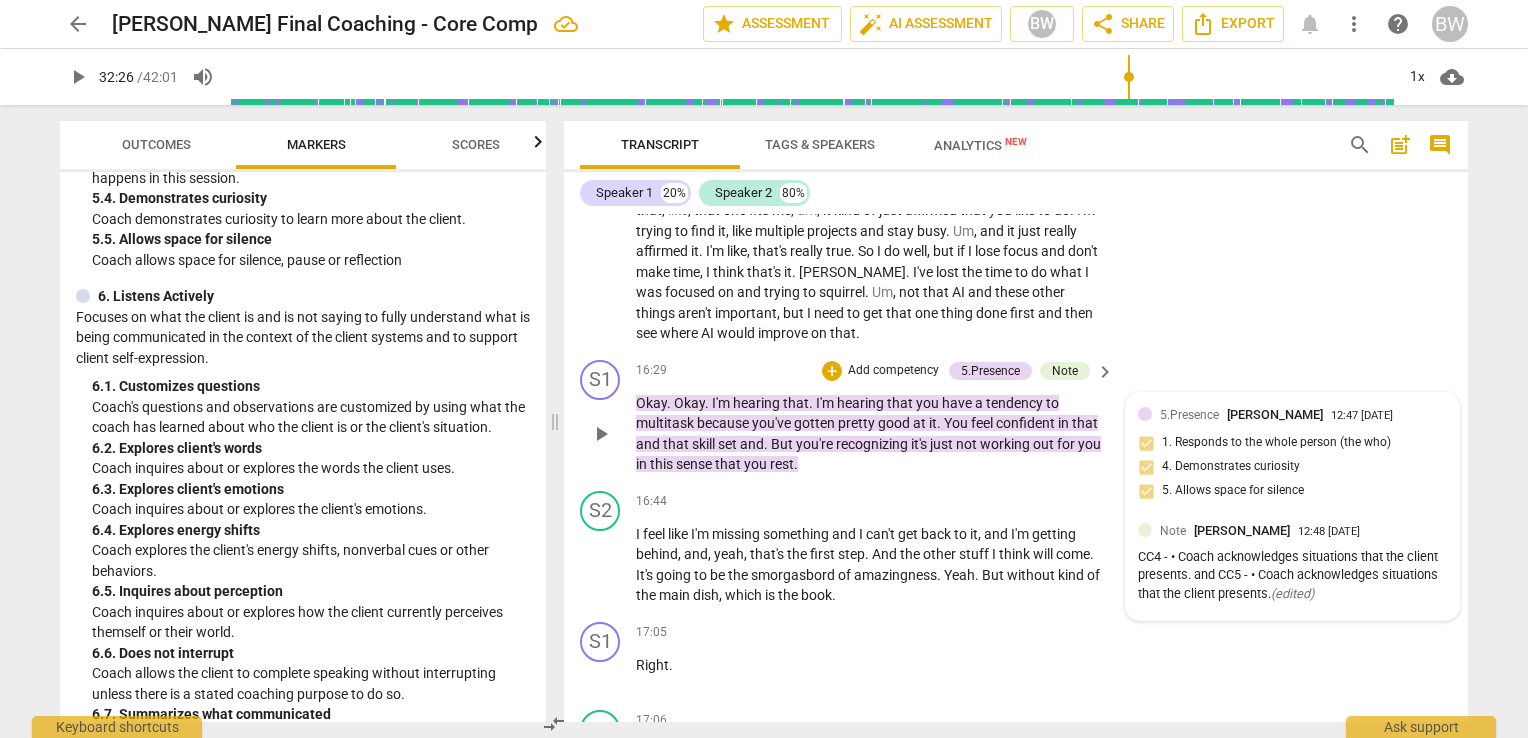 click on "5.Presence [PERSON_NAME] 12:47 [DATE]" at bounding box center (1303, 414) 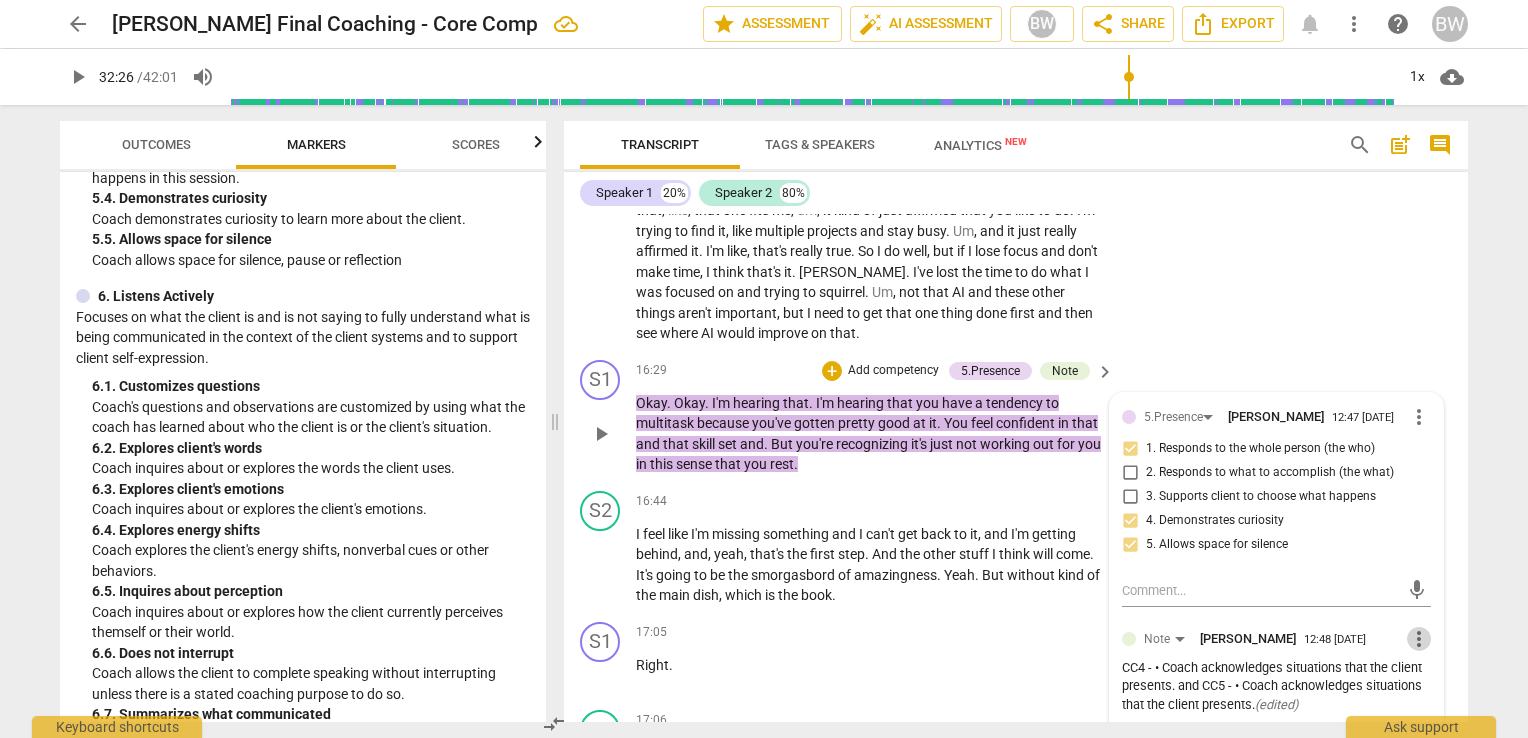click on "more_vert" at bounding box center [1419, 639] 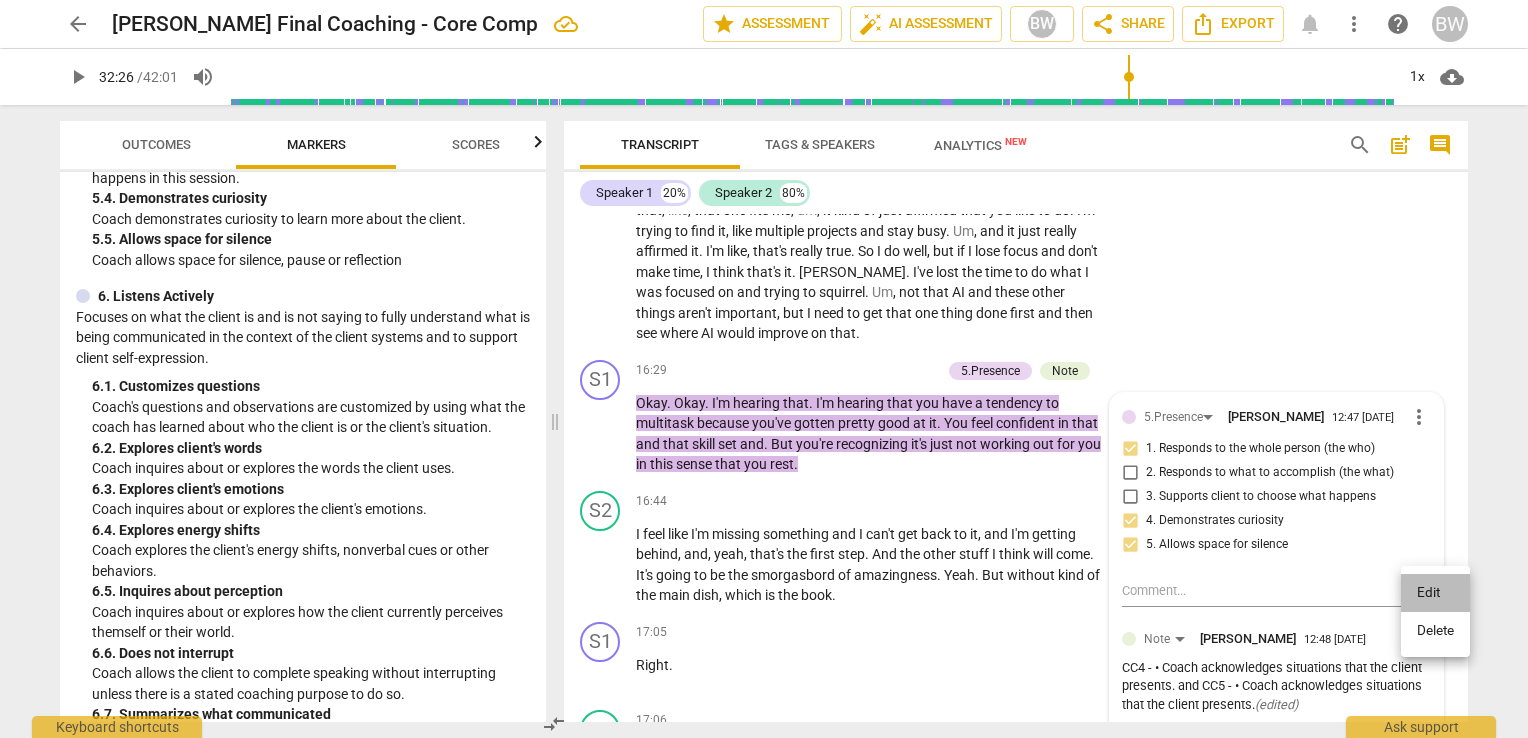 click on "Edit" at bounding box center (1435, 593) 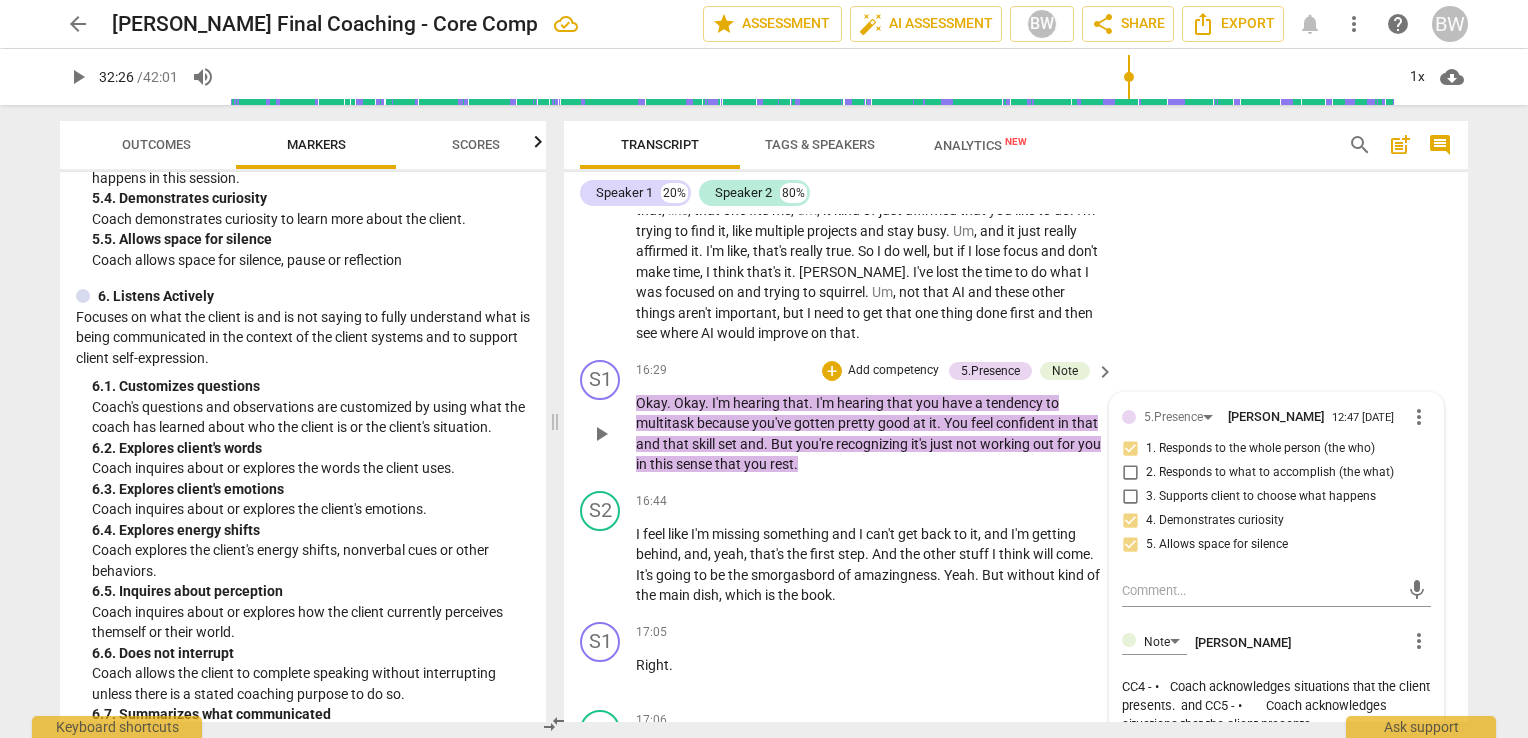 scroll, scrollTop: 8396, scrollLeft: 0, axis: vertical 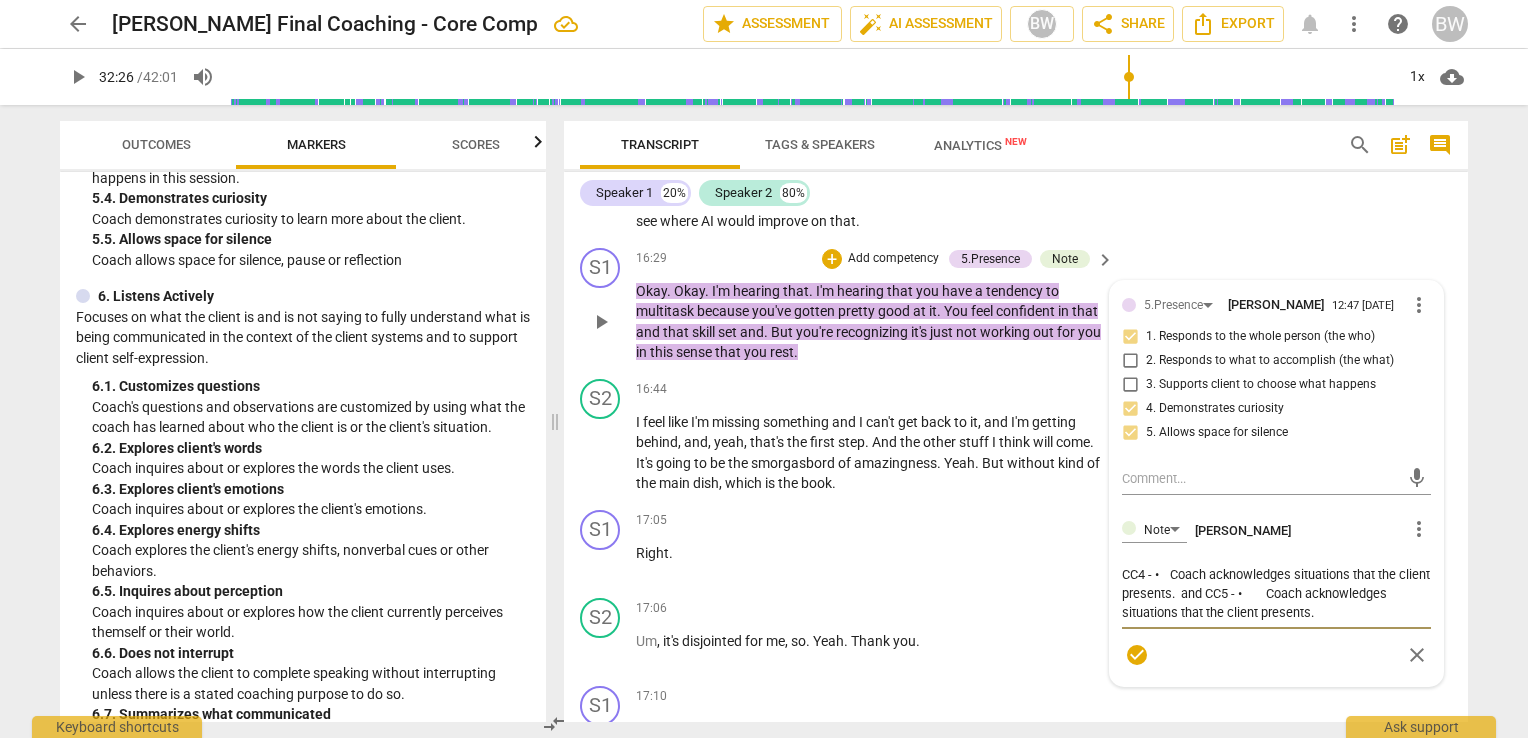 click on "CC4 - •	Coach acknowledges situations that the client presents.  and CC5 - •	Coach acknowledges situations that the client presents." at bounding box center [1276, 593] 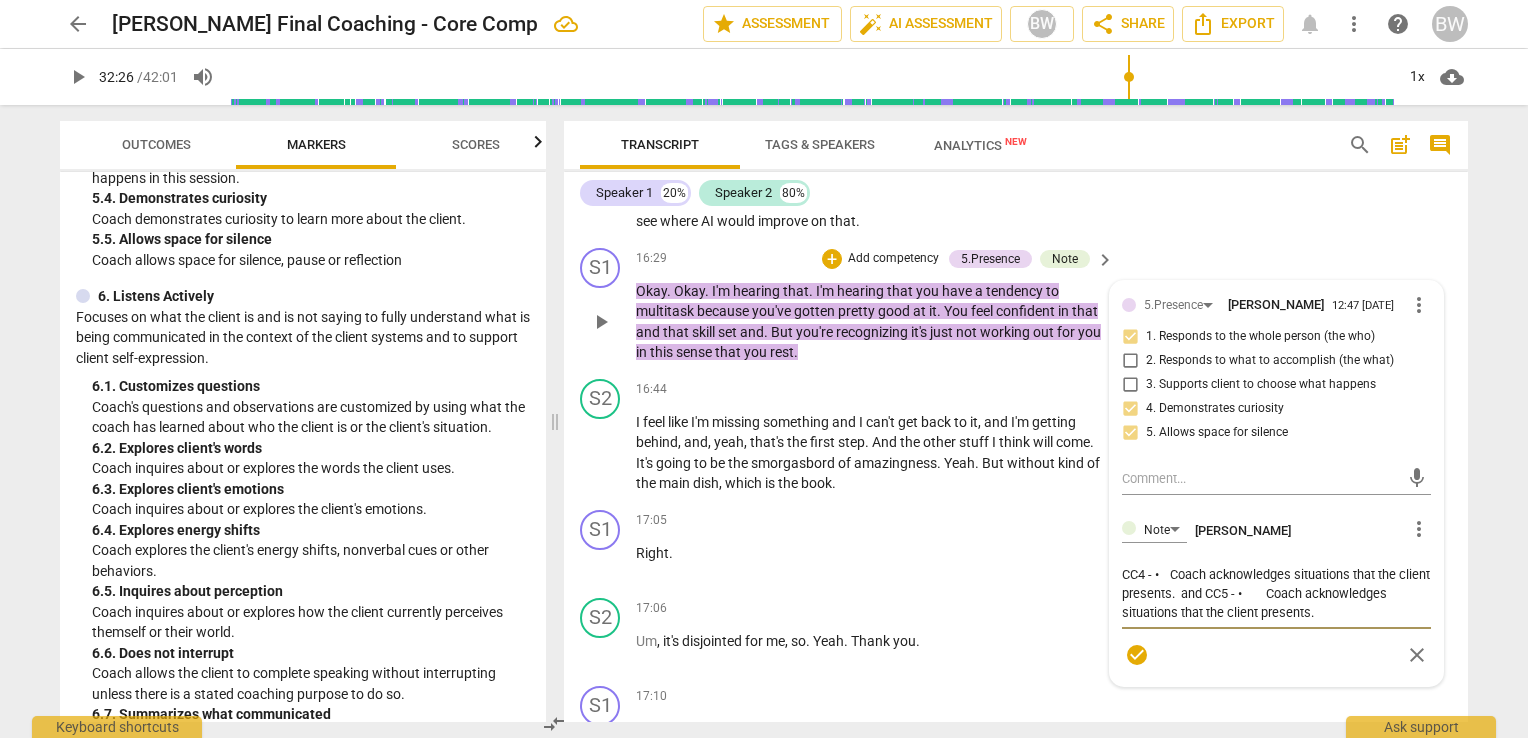 type on "CC4 - •	Coach acknowledges situations that the client present.  and CC5 - •	Coach acknowledges situations that the client presents." 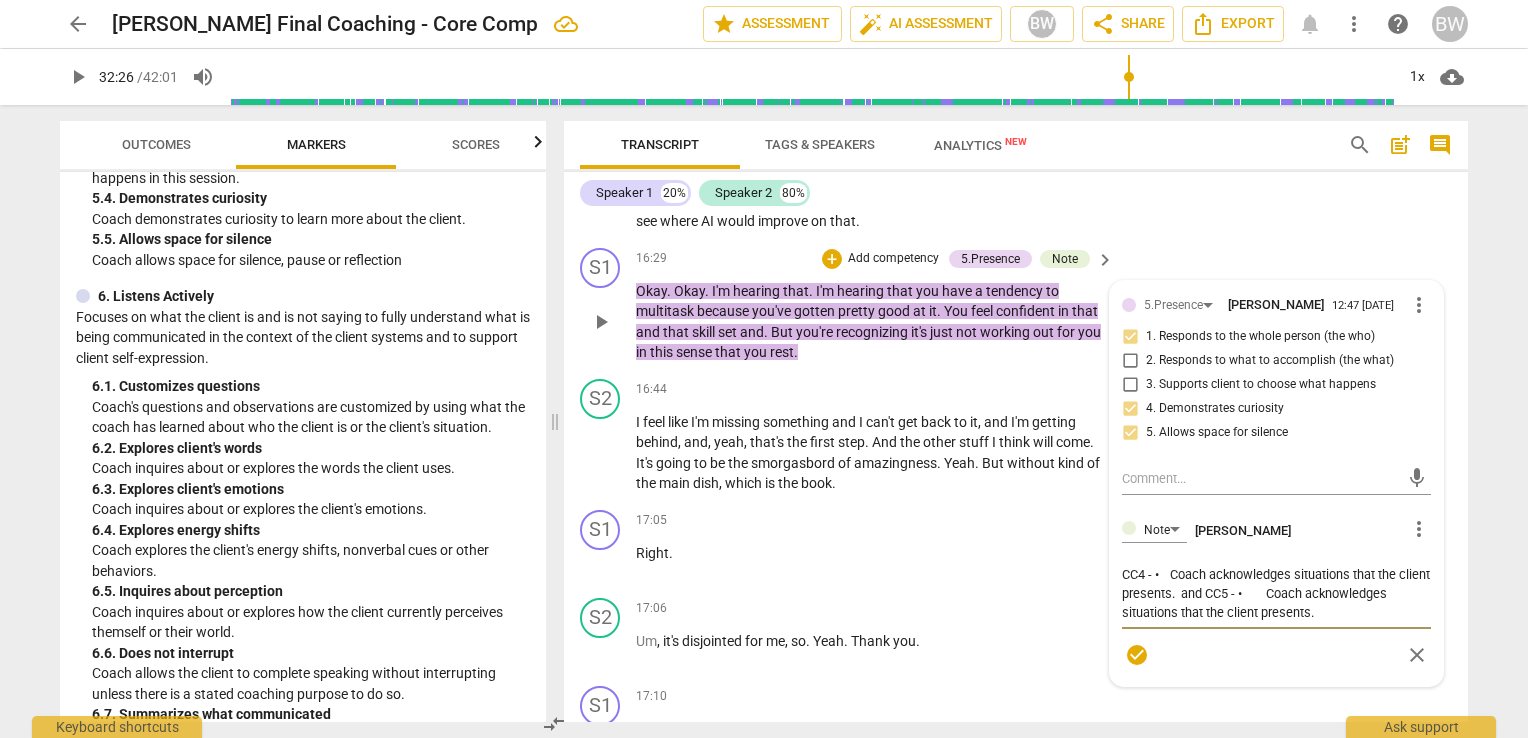 type on "CC4 - •	Coach acknowledges situations that the client present.  and CC5 - •	Coach acknowledges situations that the client presents." 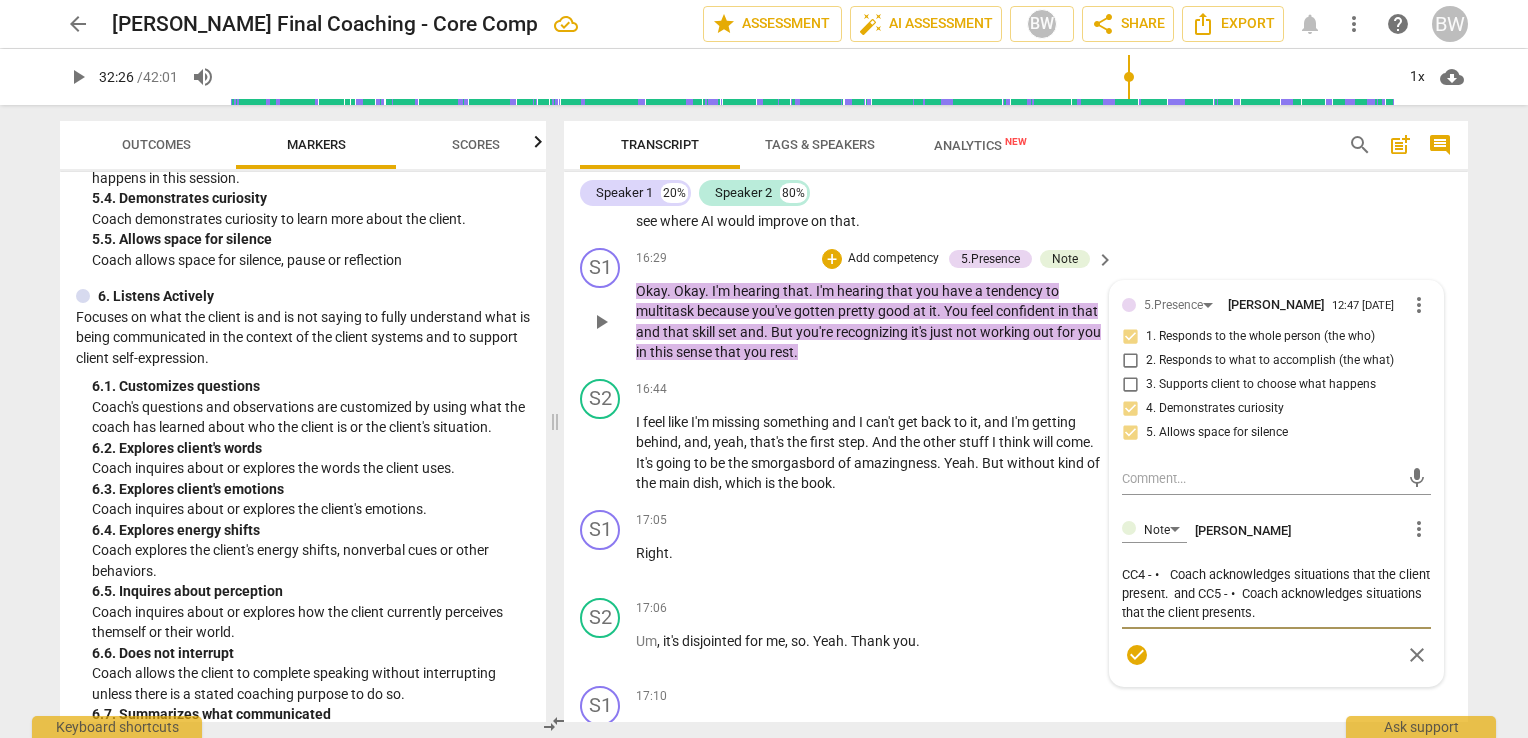 type on "CC4 - •	Coach acknowledges situations that the client presen.  and CC5 - •	Coach acknowledges situations that the client presents." 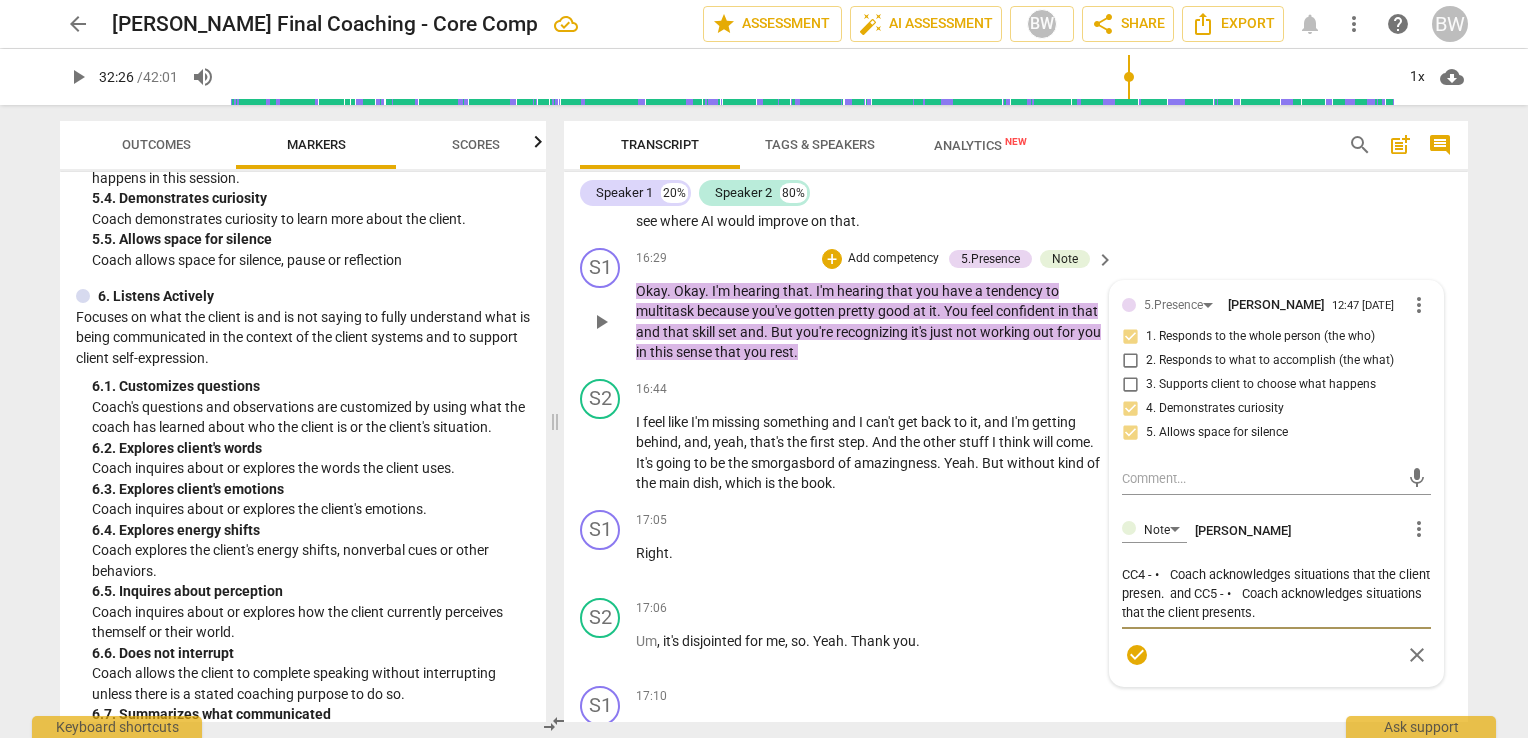 type on "CC4 - •	Coach acknowledges situations that the client prese.  and CC5 - •	Coach acknowledges situations that the client presents." 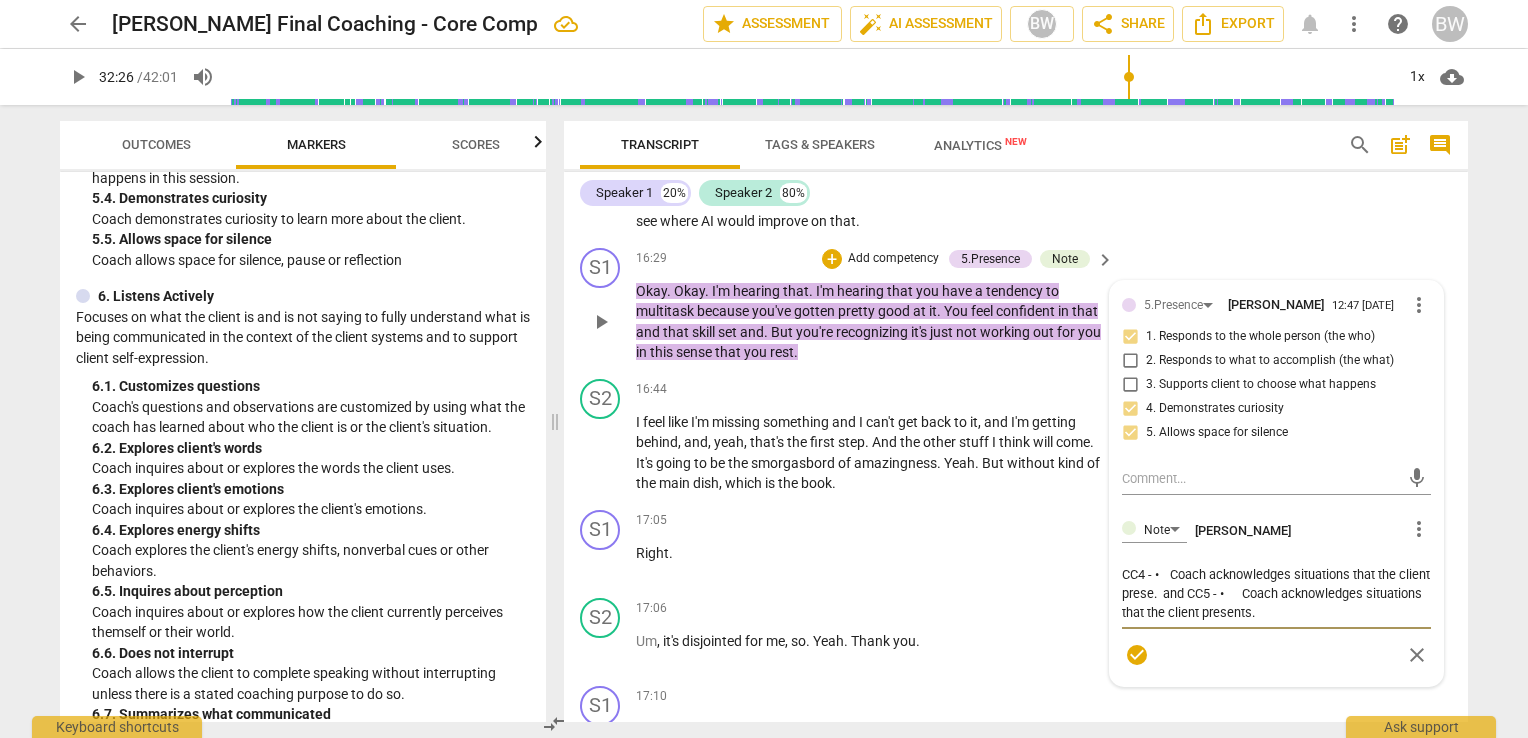 type on "CC4 - •	Coach acknowledges situations that the client pres.  and CC5 - •	Coach acknowledges situations that the client presents." 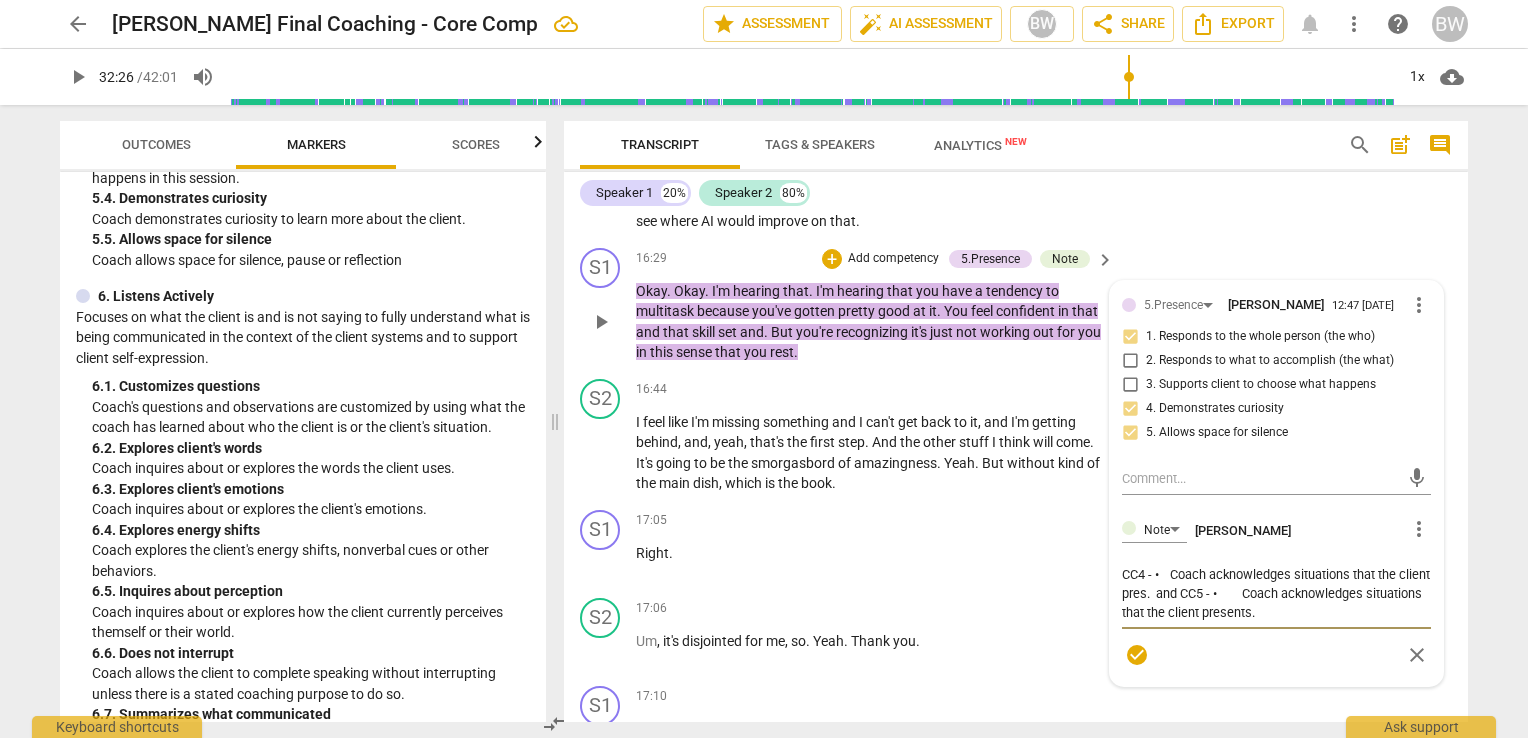 type on "CC4 - •	Coach acknowledges situations that the client pre.  and CC5 - •	Coach acknowledges situations that the client presents." 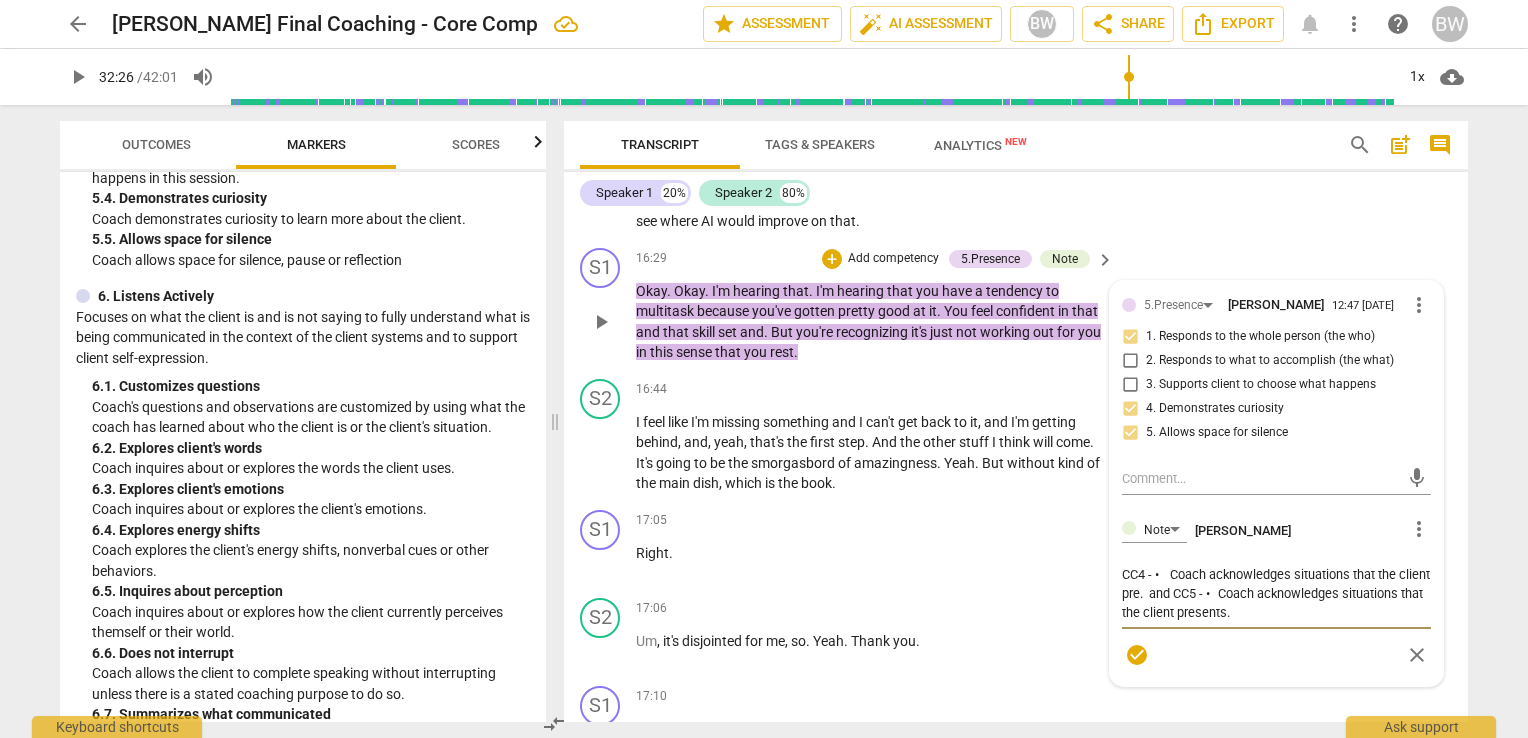type on "CC4 - •	Coach acknowledges situations that the client pr.  and CC5 - •	Coach acknowledges situations that the client presents." 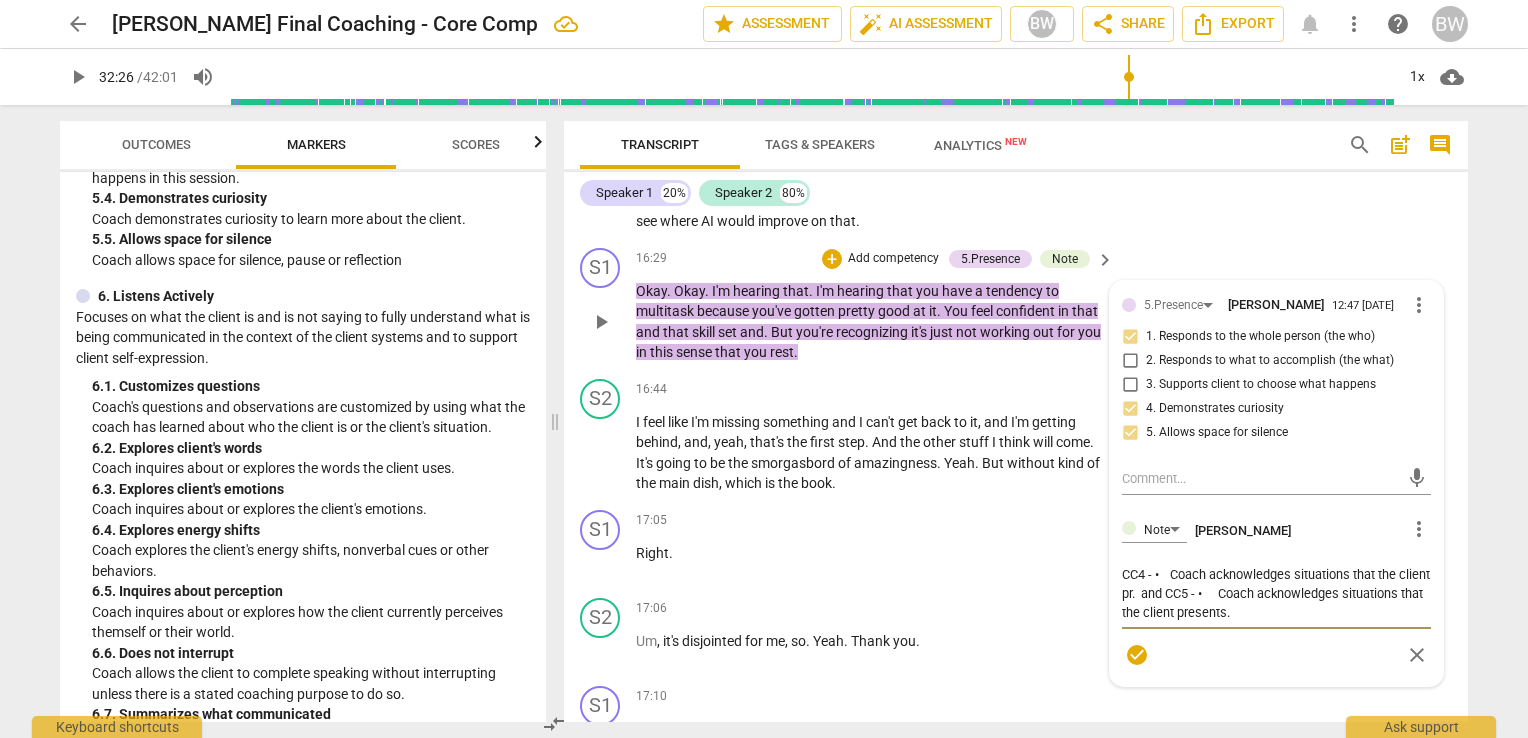 type on "CC4 - •	Coach acknowledges situations that the client p.  and CC5 - •	Coach acknowledges situations that the client presents." 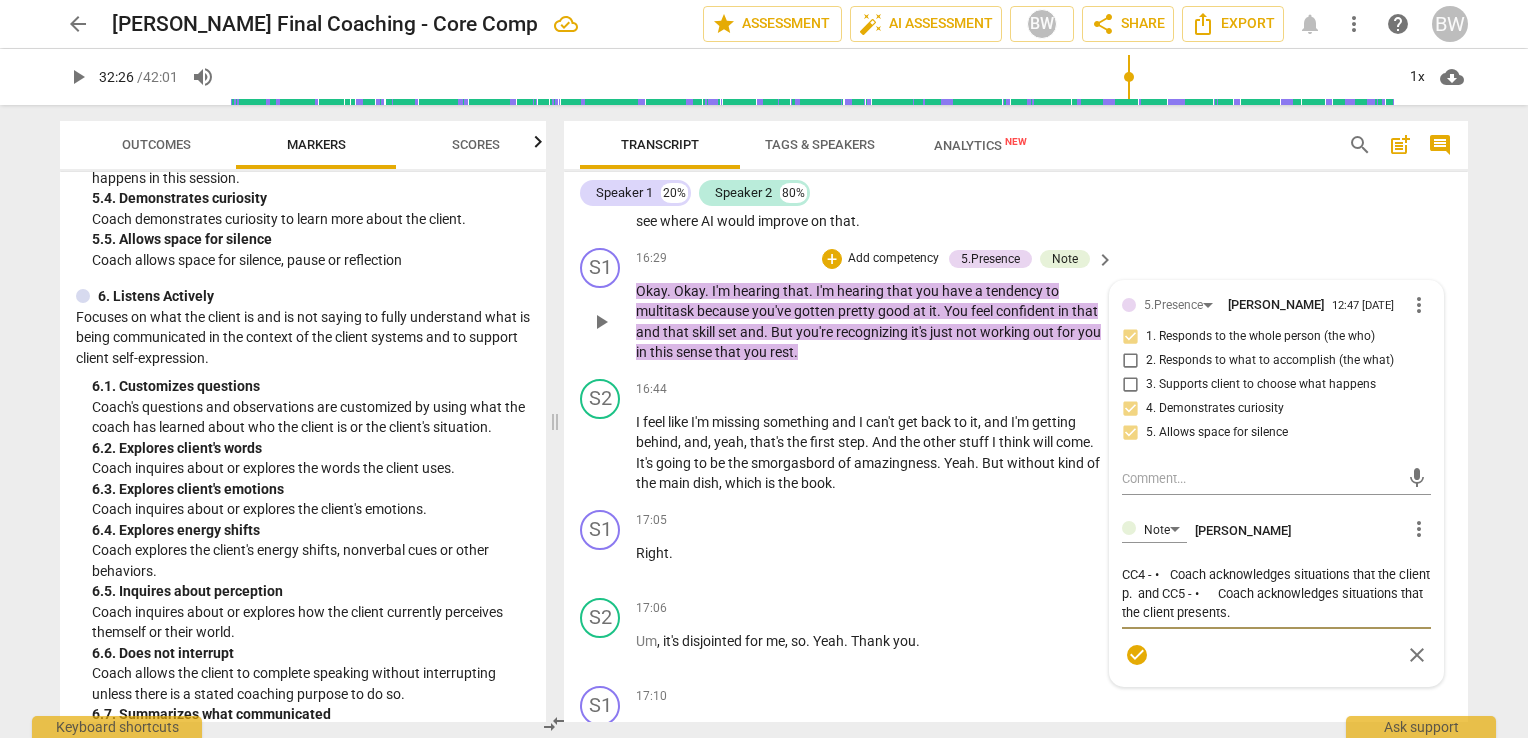 type on "CC4 - •	Coach acknowledges situations that the client .  and CC5 - •	Coach acknowledges situations that the client presents." 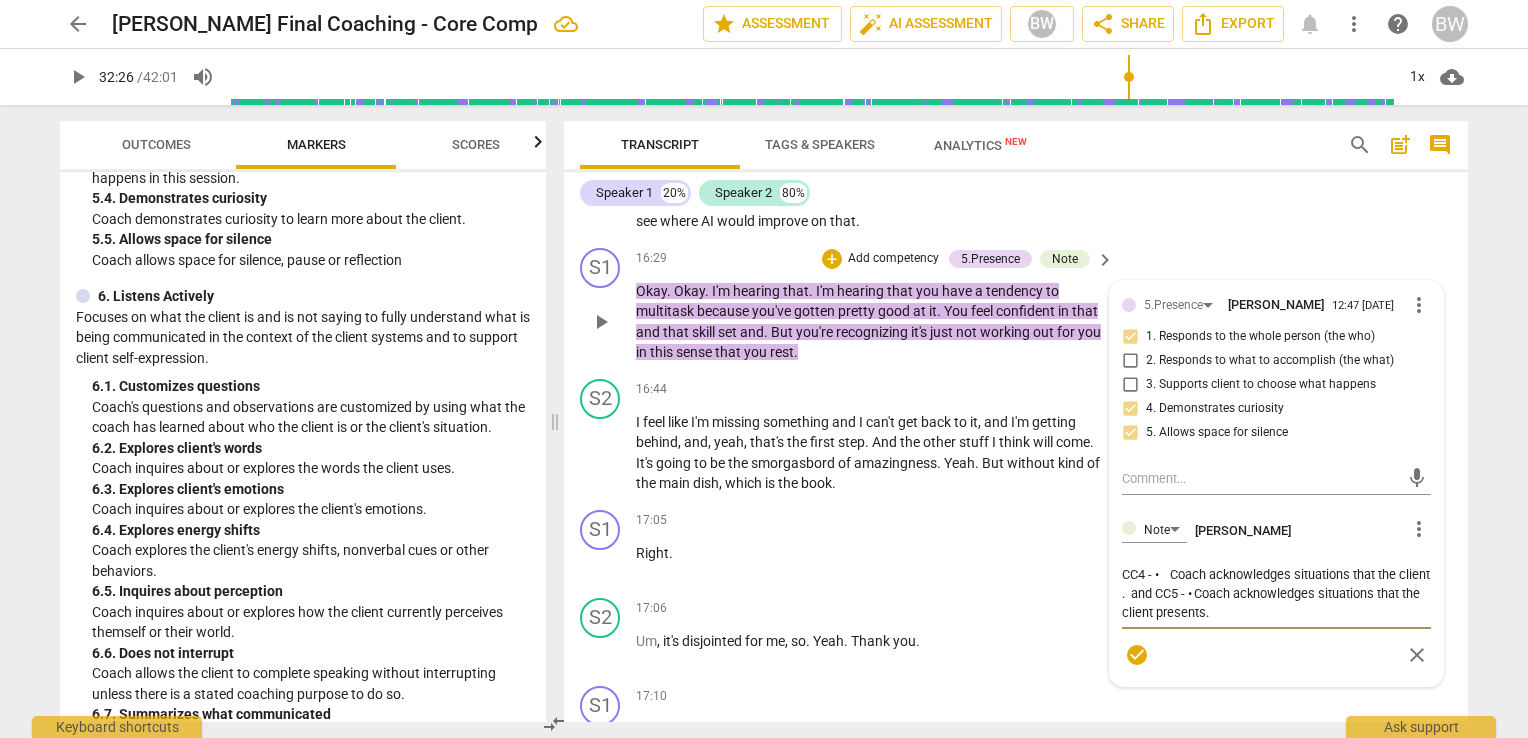 type on "CC4 - •	Coach acknowledges situations that the client.  and CC5 - •	Coach acknowledges situations that the client presents." 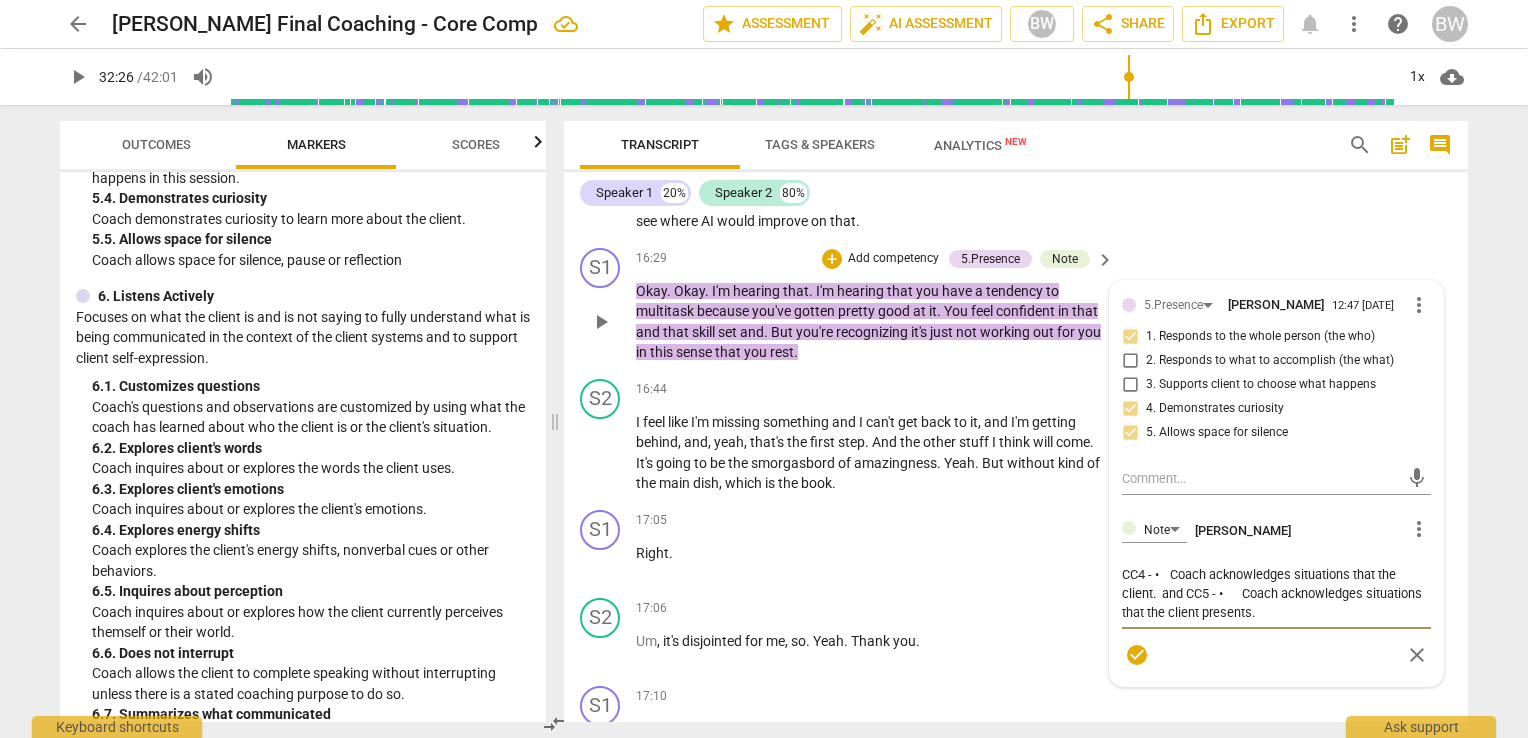 type on "CC4 - •	Coach acknowledges situations that the clien.  and CC5 - •	Coach acknowledges situations that the client presents." 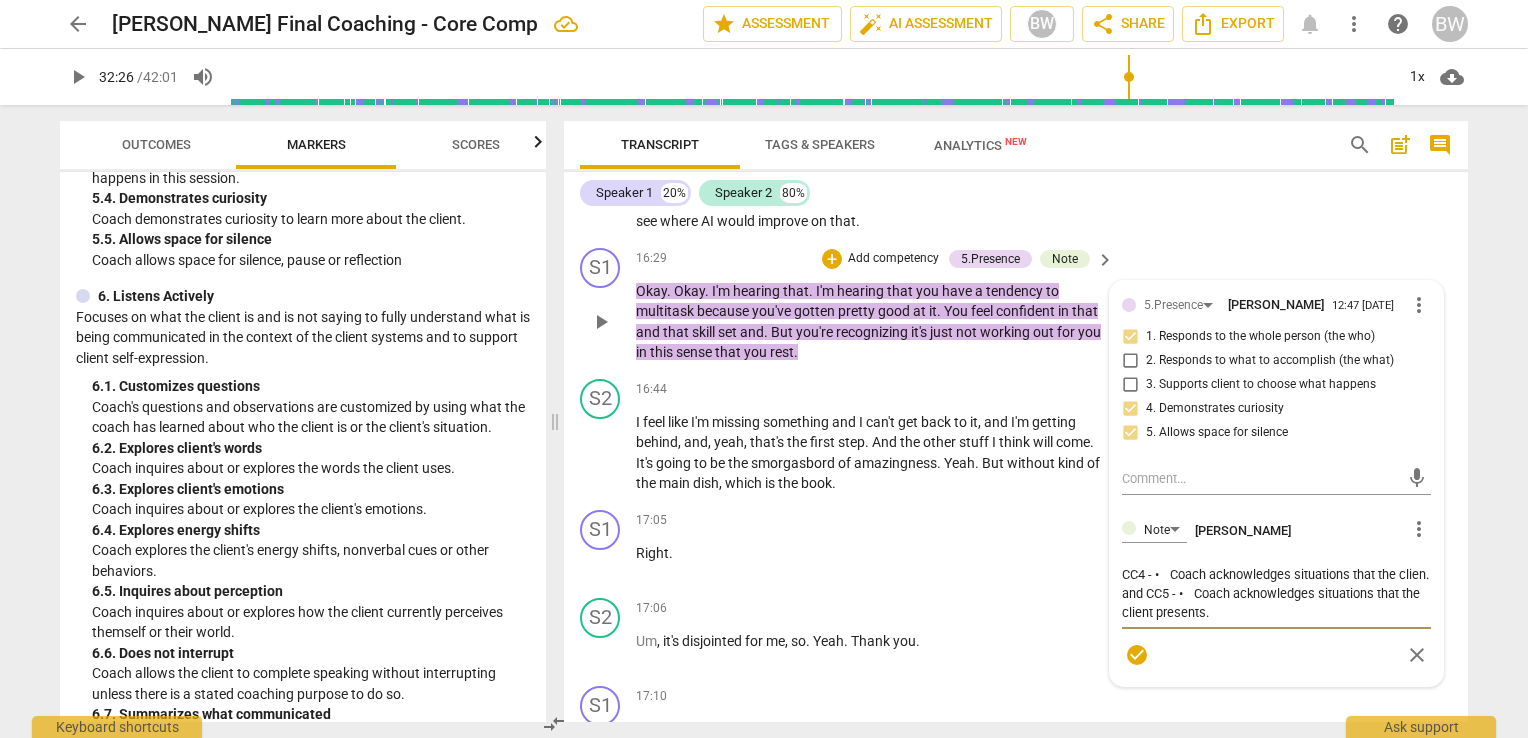 type on "CC4 - •	Coach acknowledges situations that the clie.  and CC5 - •	Coach acknowledges situations that the client presents." 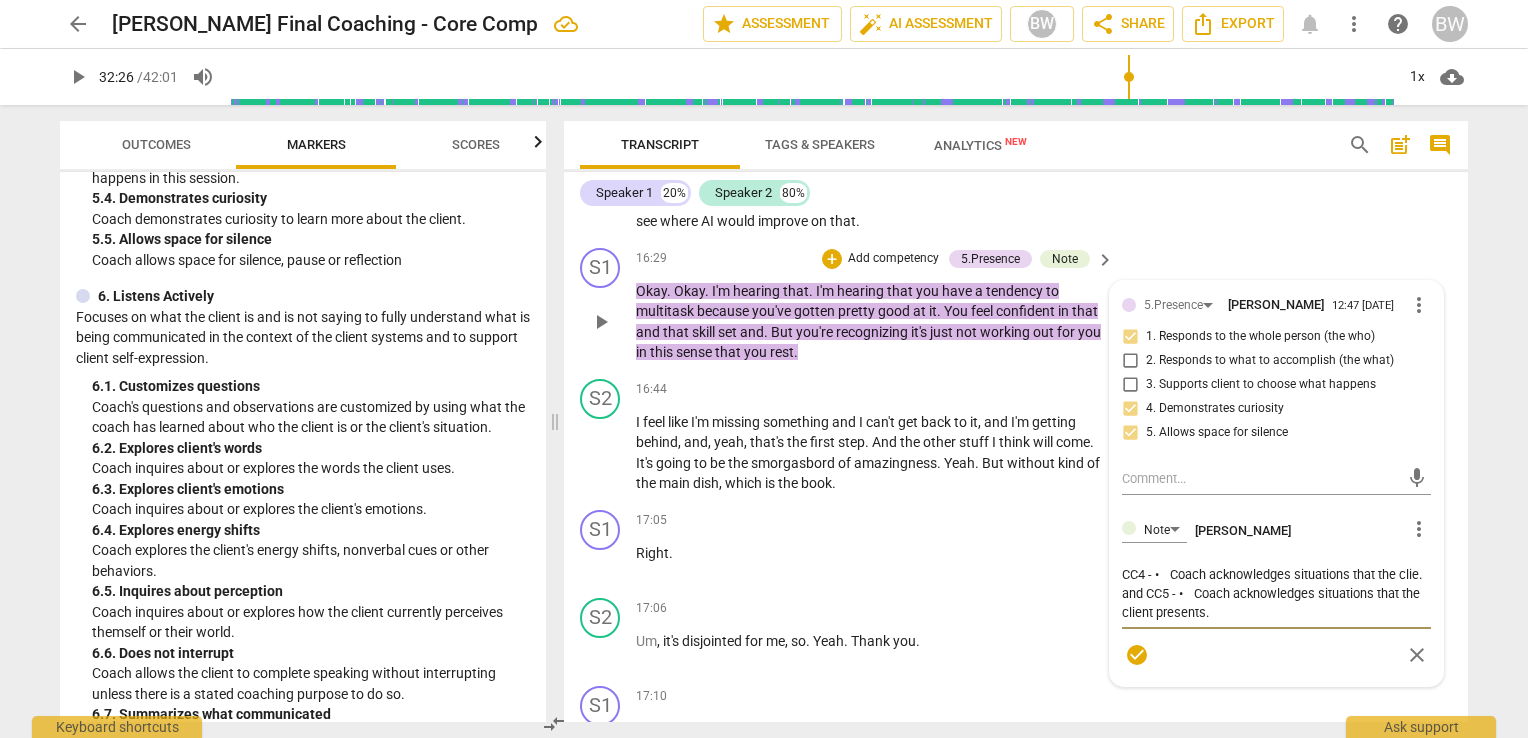 type on "CC4 - •	Coach acknowledges situations that the cli.  and CC5 - •	Coach acknowledges situations that the client presents." 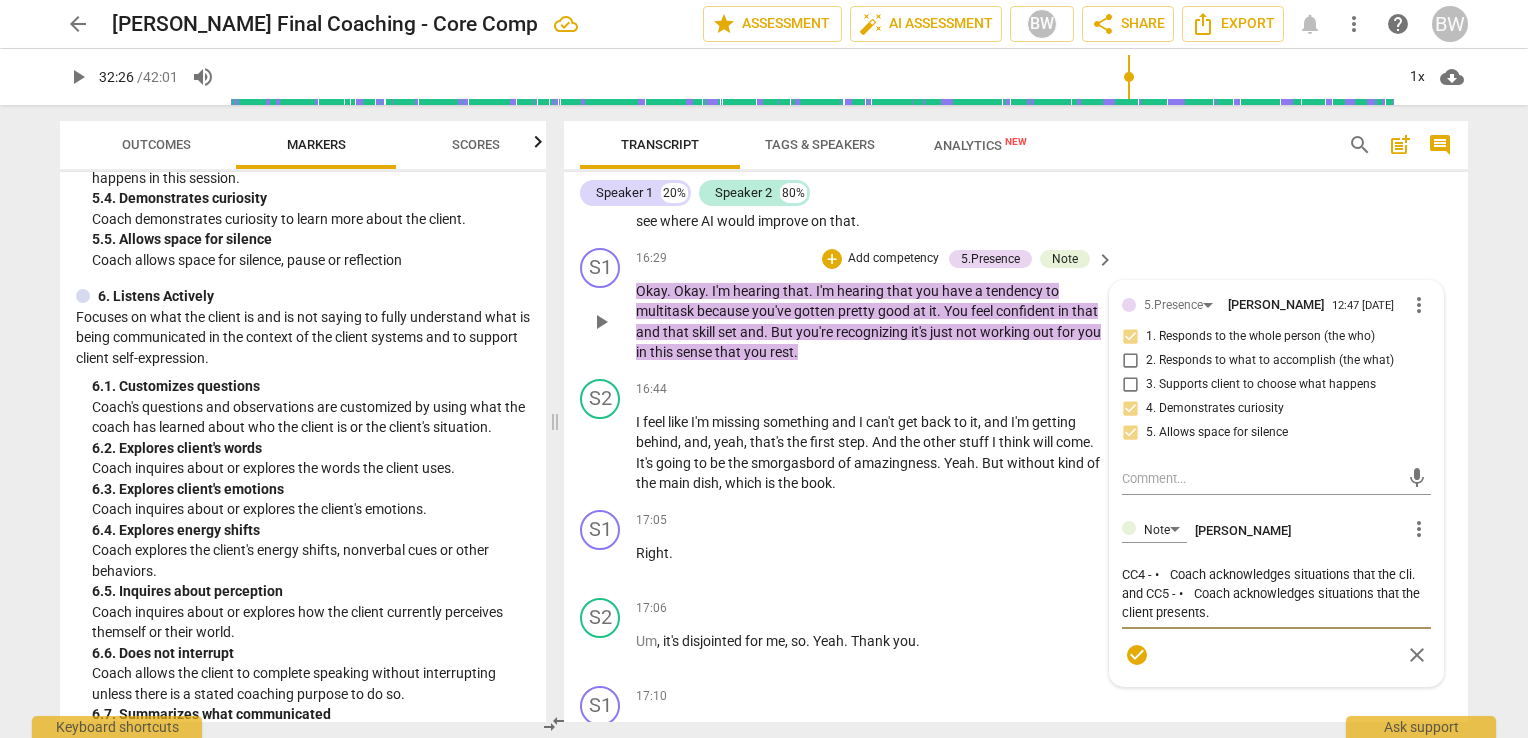 type on "CC4 - •	Coach acknowledges situations that the cl.  and CC5 - •	Coach acknowledges situations that the client presents." 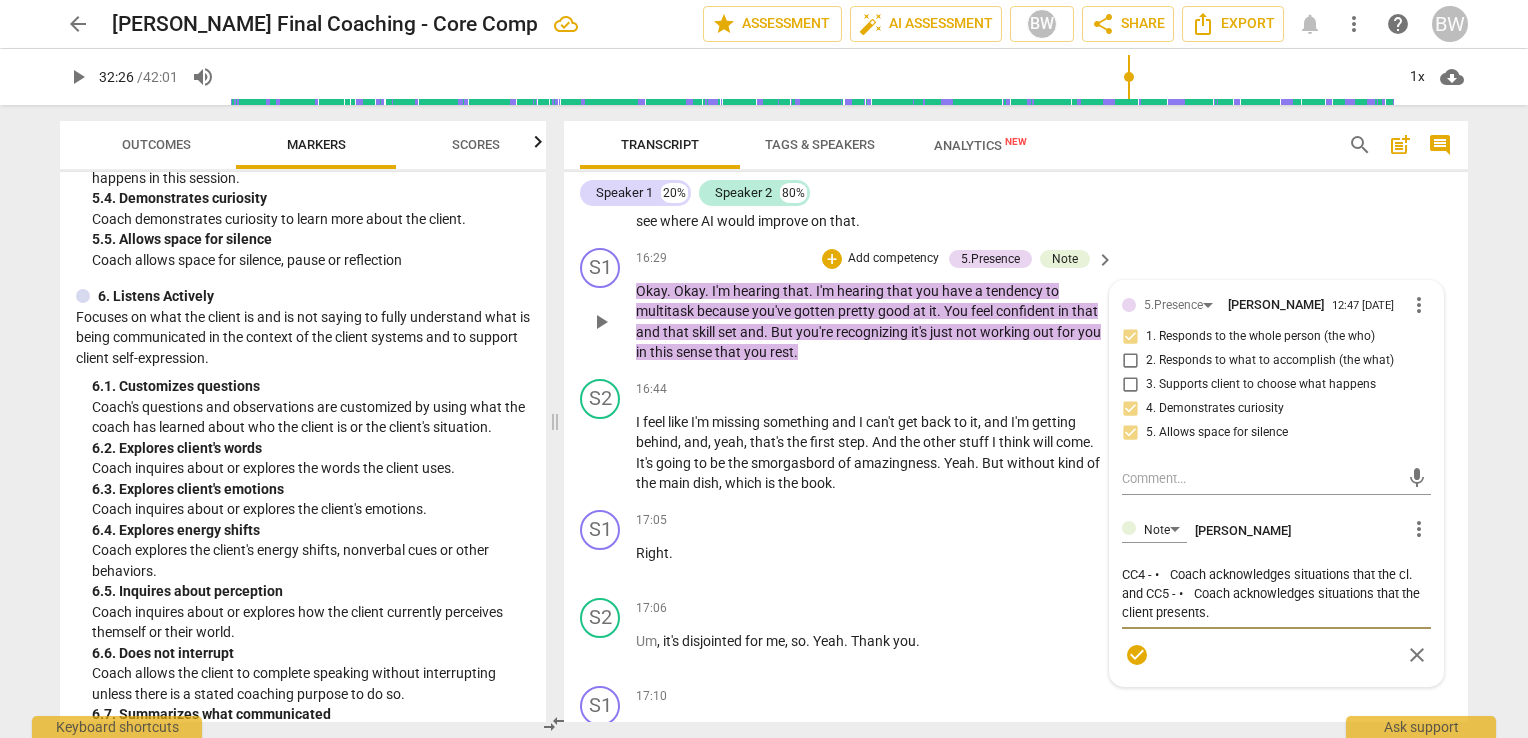 type on "CC4 - •	Coach acknowledges situations that the c.  and CC5 - •	Coach acknowledges situations that the client presents." 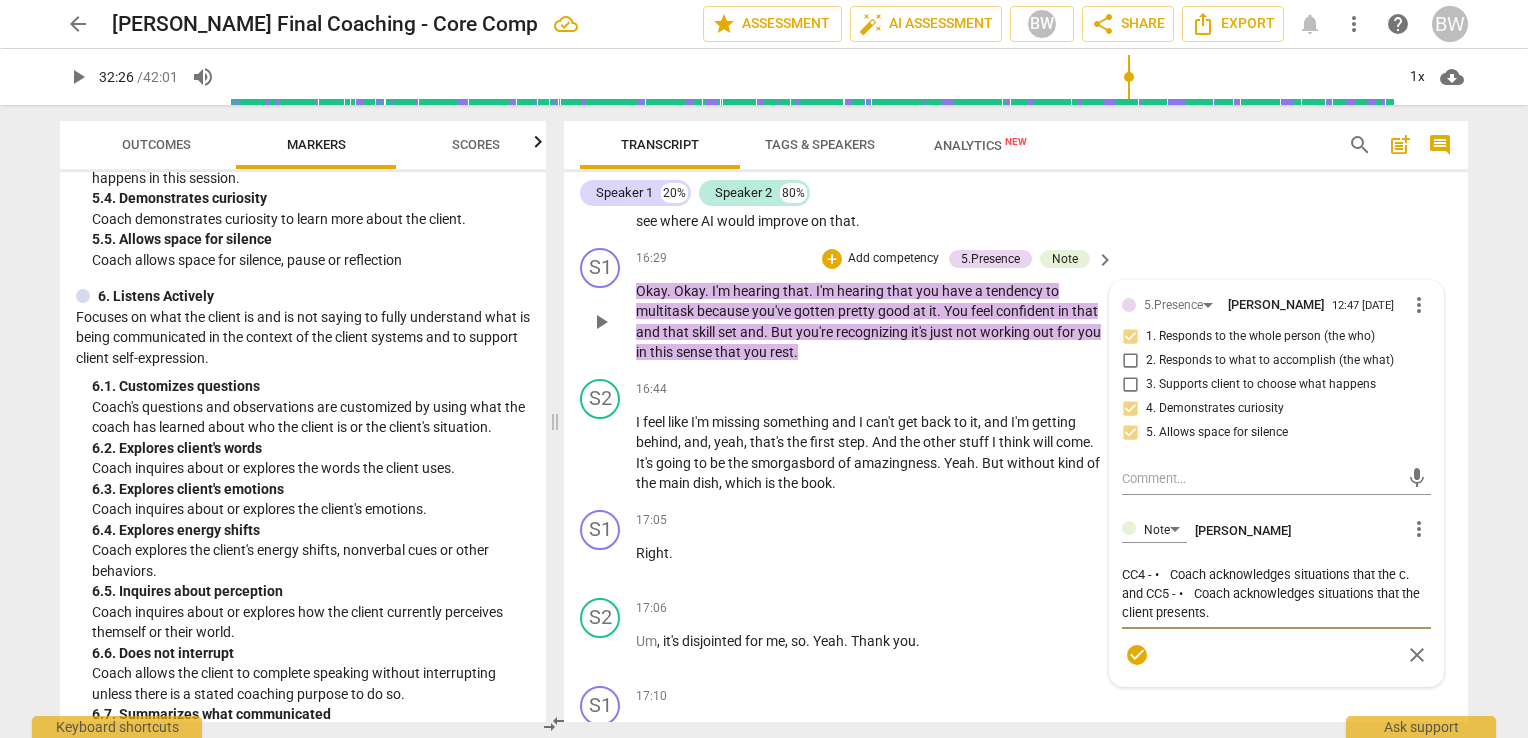 type on "CC4 - •	Coach acknowledges situations that the .  and CC5 - •	Coach acknowledges situations that the client presents." 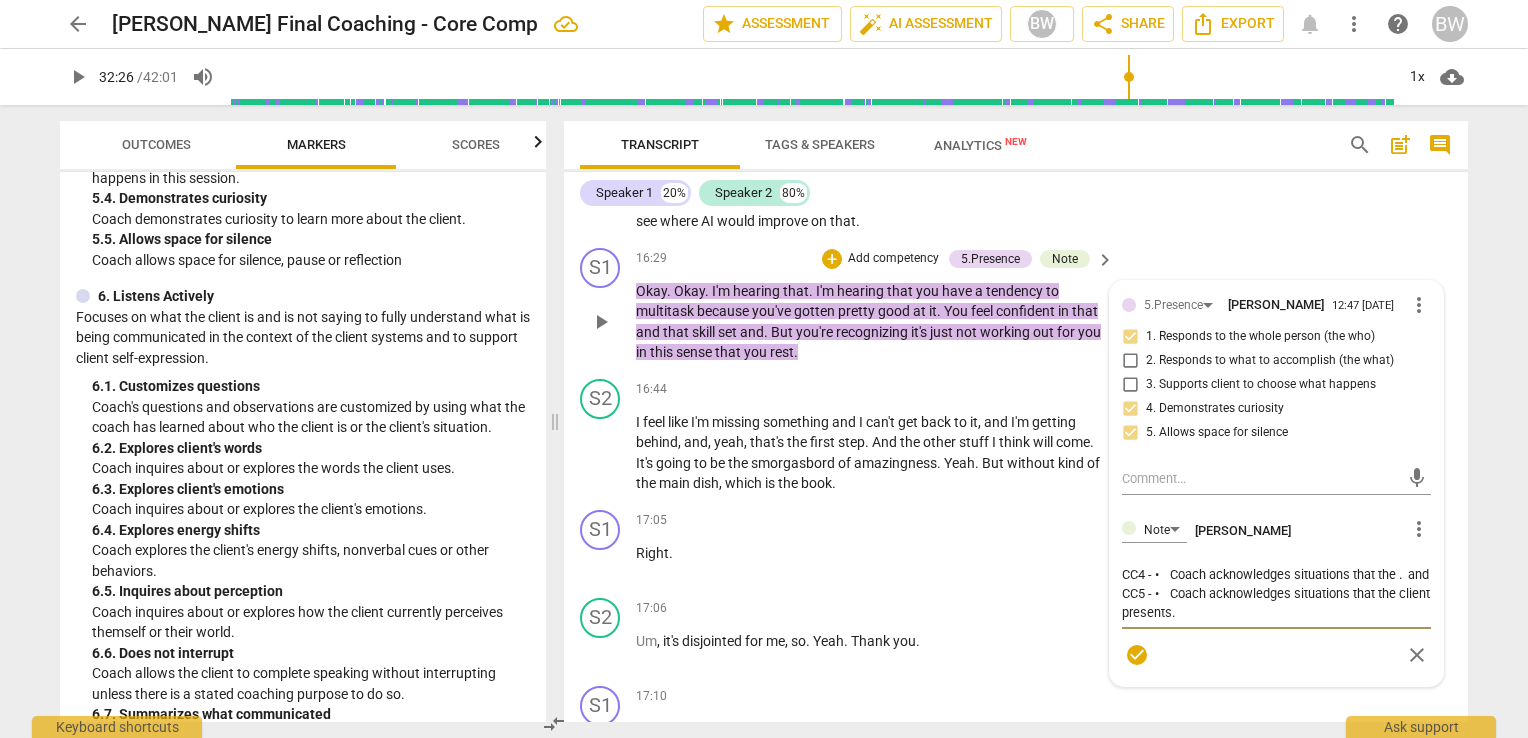 type on "CC4 - •	Coach acknowledges situations that the.  and CC5 - •	Coach acknowledges situations that the client presents." 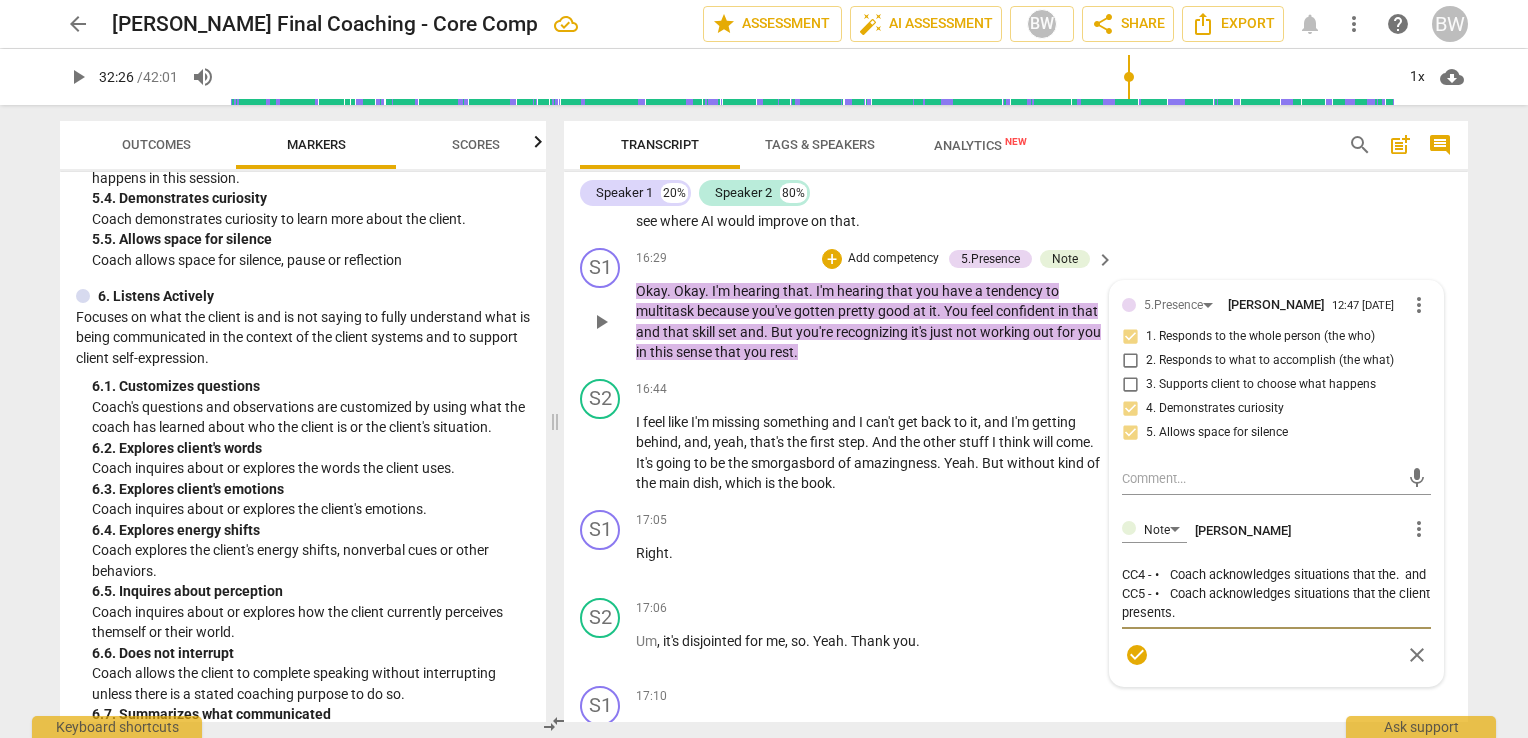 type on "CC4 - •	Coach acknowledges situations that th.  and CC5 - •	Coach acknowledges situations that the client presents." 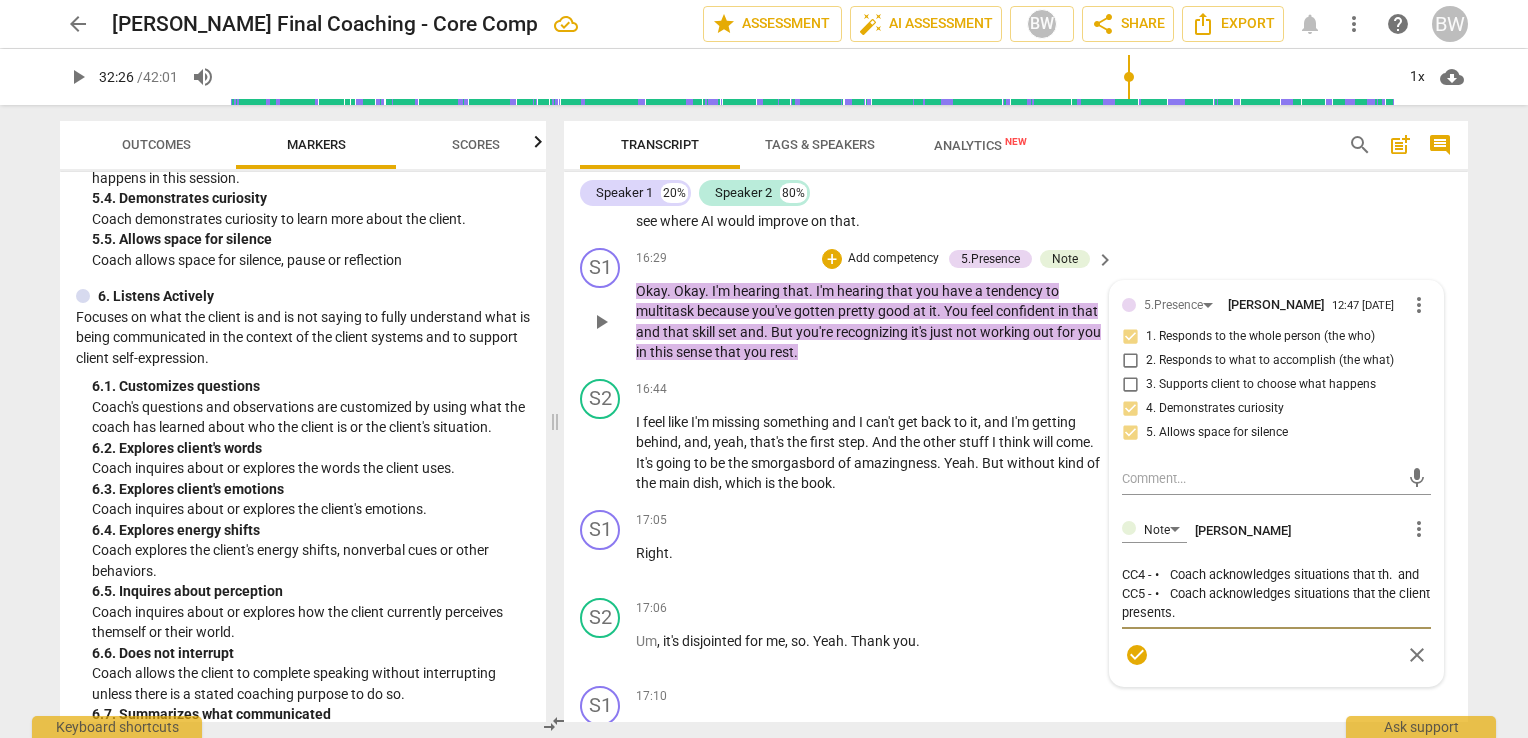 type on "CC4 - •	Coach acknowledges situations that t.  and CC5 - •	Coach acknowledges situations that the client presents." 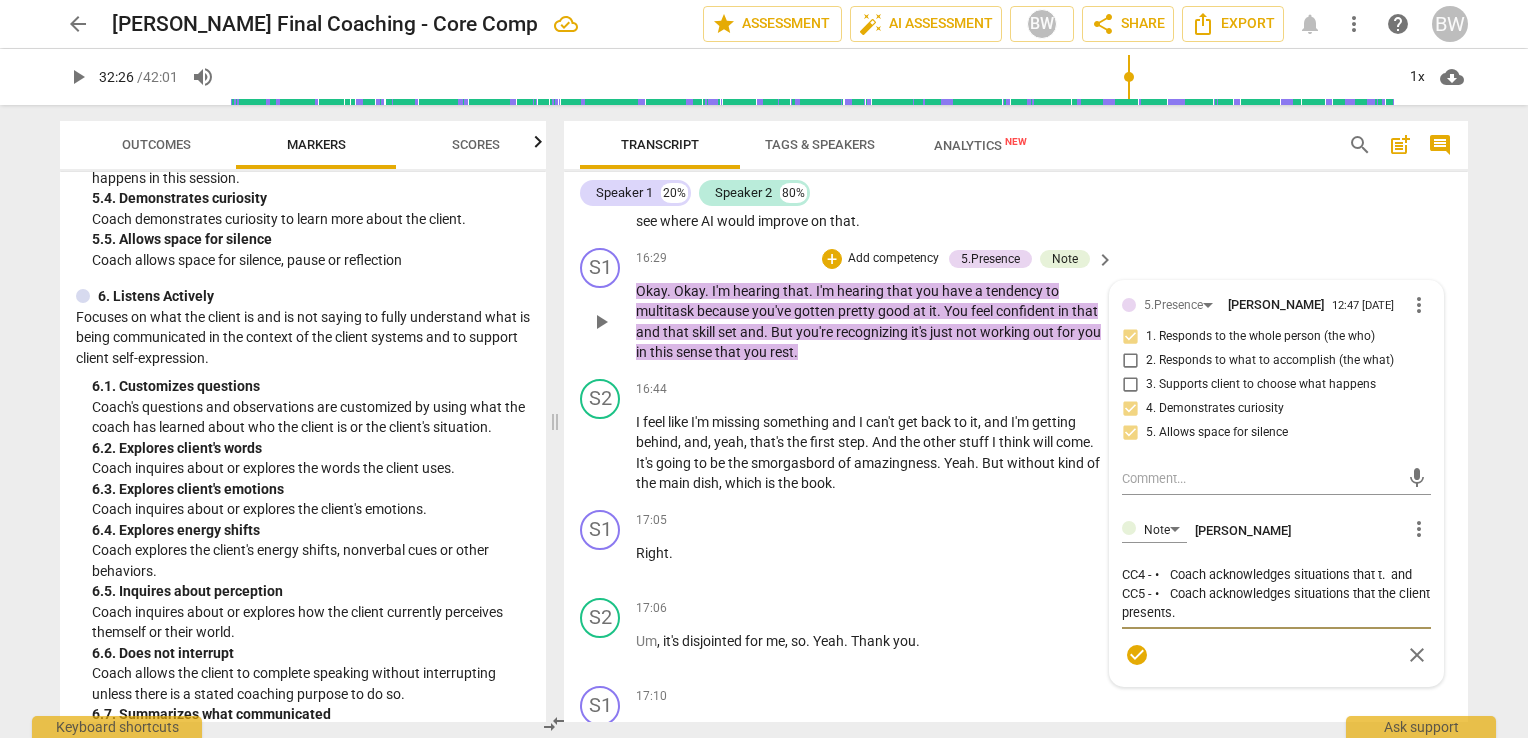 type on "CC4 - •	Coach acknowledges situations that .  and CC5 - •	Coach acknowledges situations that the client presents." 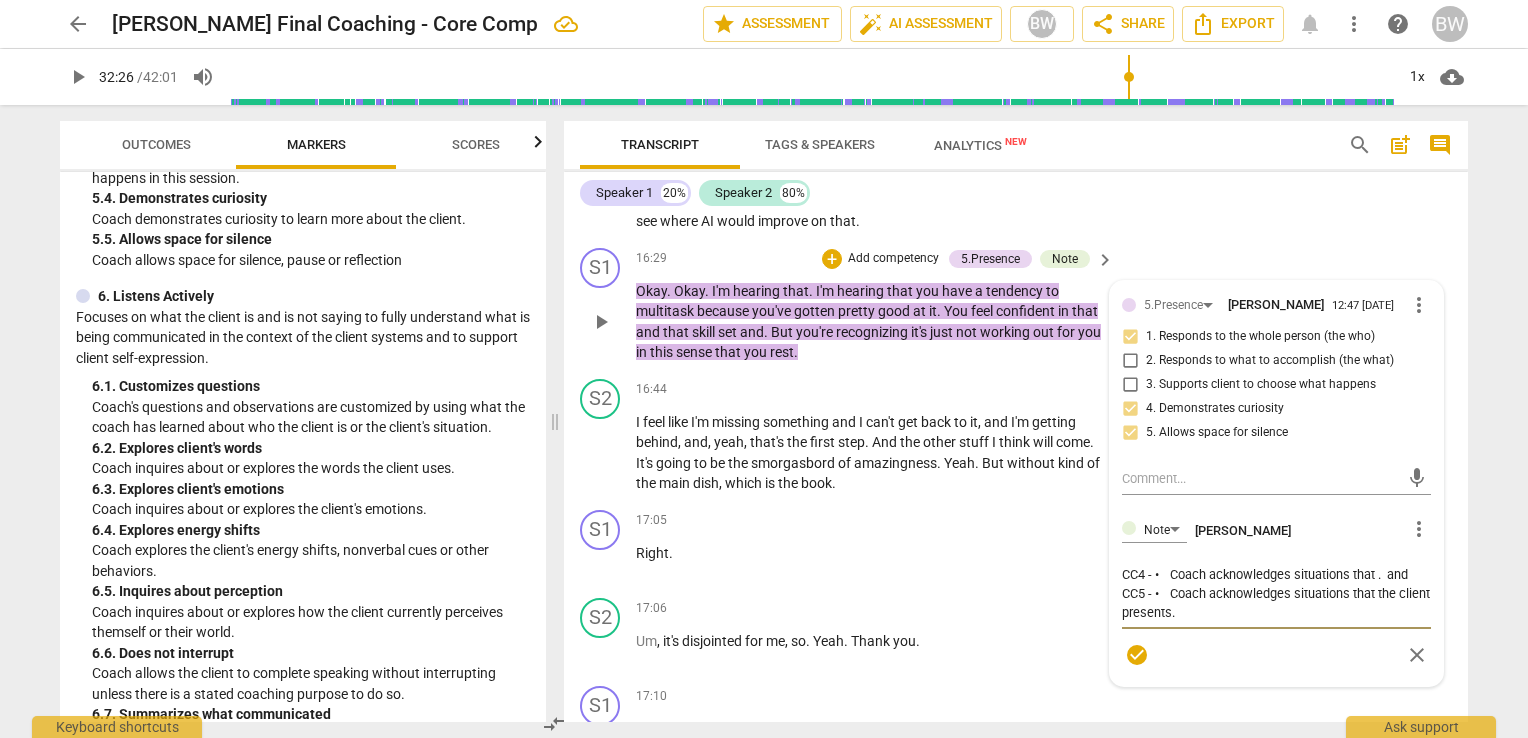 type on "CC4 - •	Coach acknowledges situations that.  and CC5 - •	Coach acknowledges situations that the client presents." 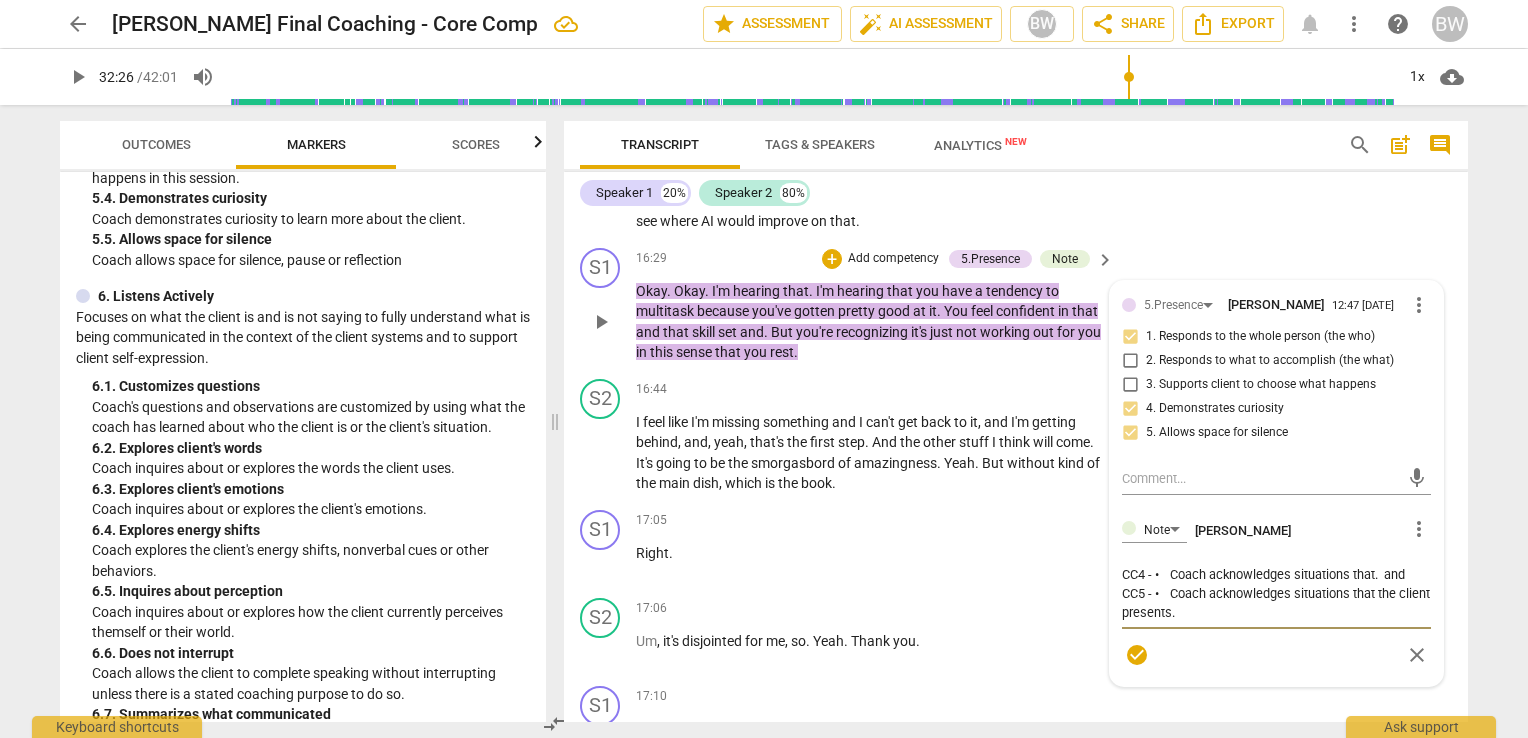 type on "CC4 - •	Coach acknowledges situations tha.  and CC5 - •	Coach acknowledges situations that the client presents." 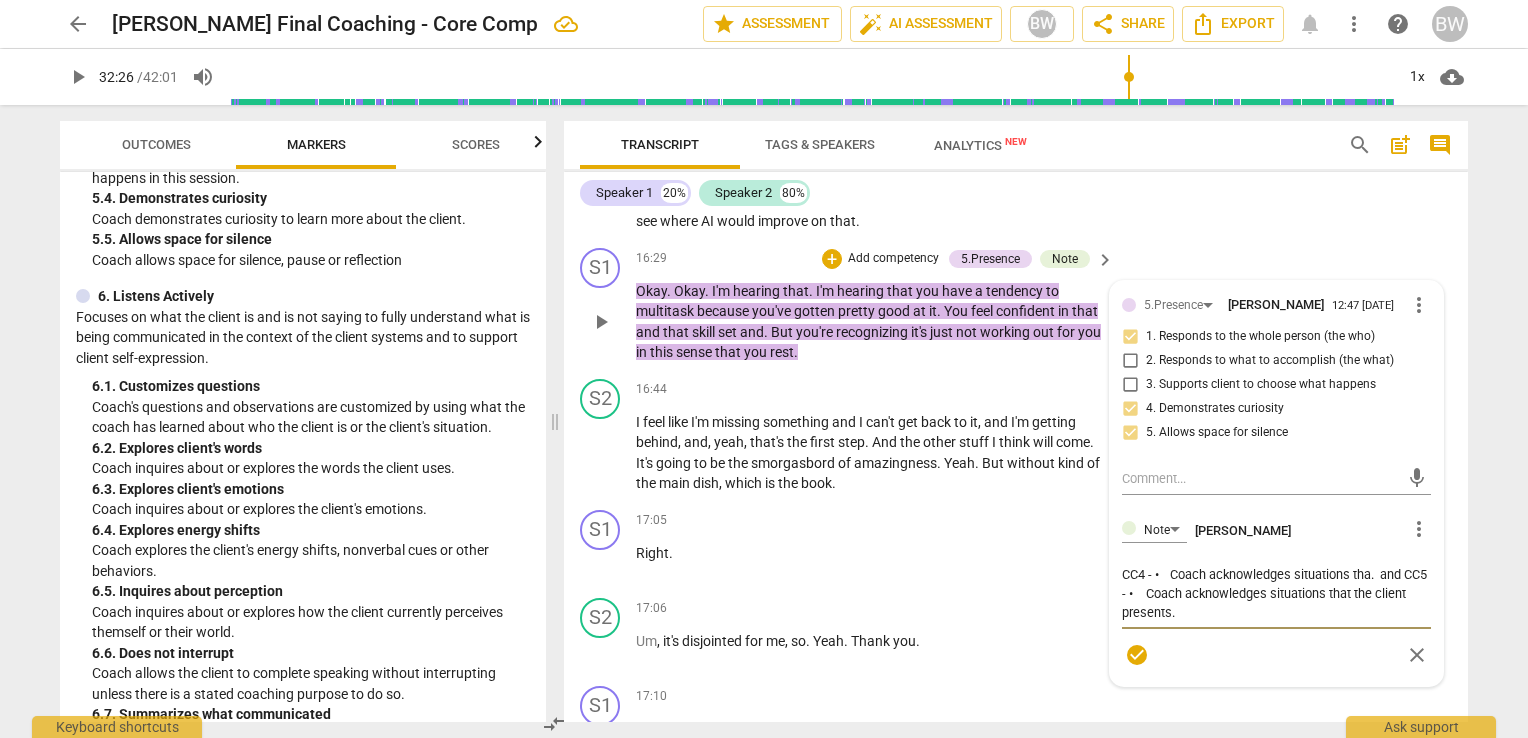 type on "CC4 - •	Coach acknowledges situations th.  and CC5 - •	Coach acknowledges situations that the client presents." 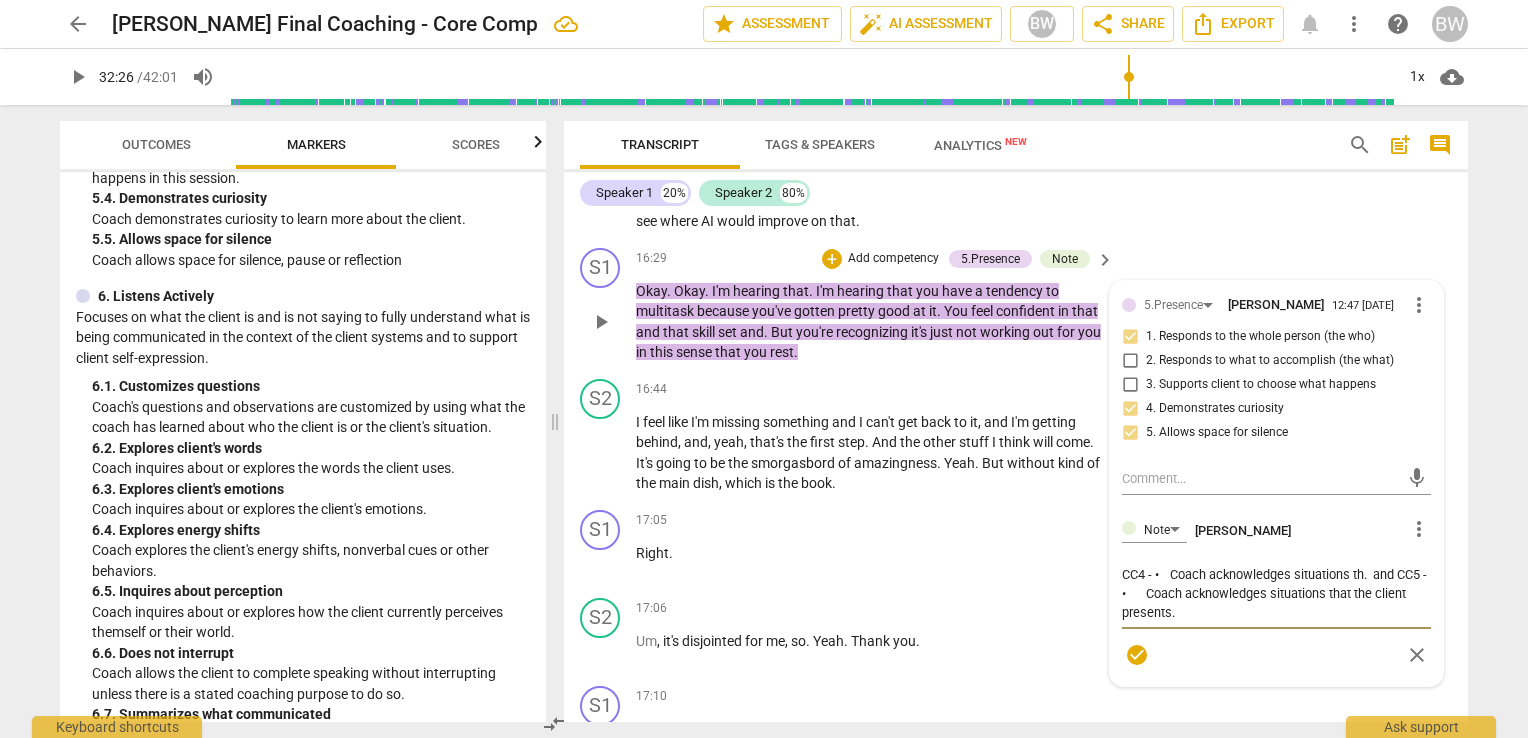 type on "CC4 - •	Coach acknowledges situations t.  and CC5 - •	Coach acknowledges situations that the client presents." 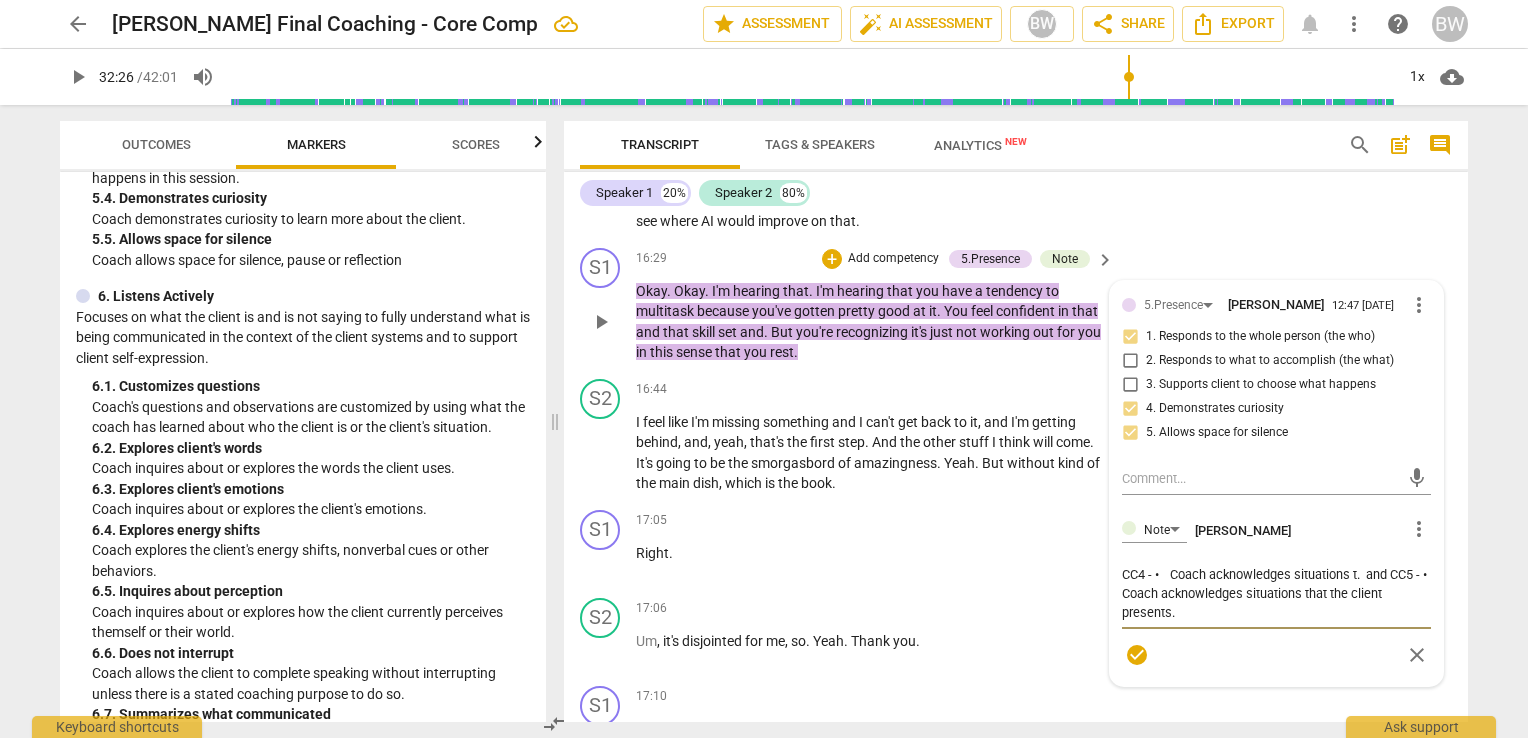 type on "CC4 - •	Coach acknowledges situations .  and CC5 - •	Coach acknowledges situations that the client presents." 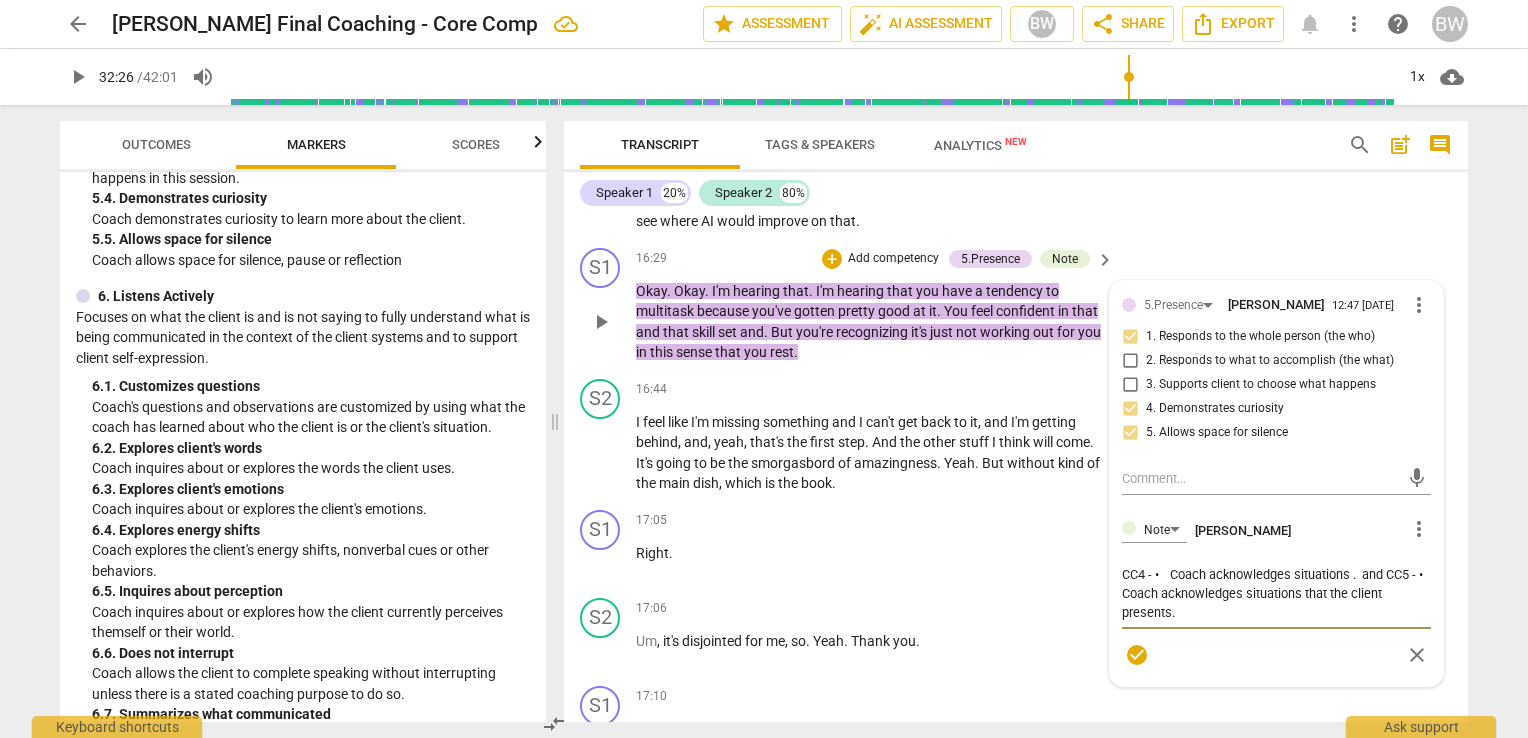 type on "CC4 - •	Coach acknowledges situations.  and CC5 - •	Coach acknowledges situations that the client presents." 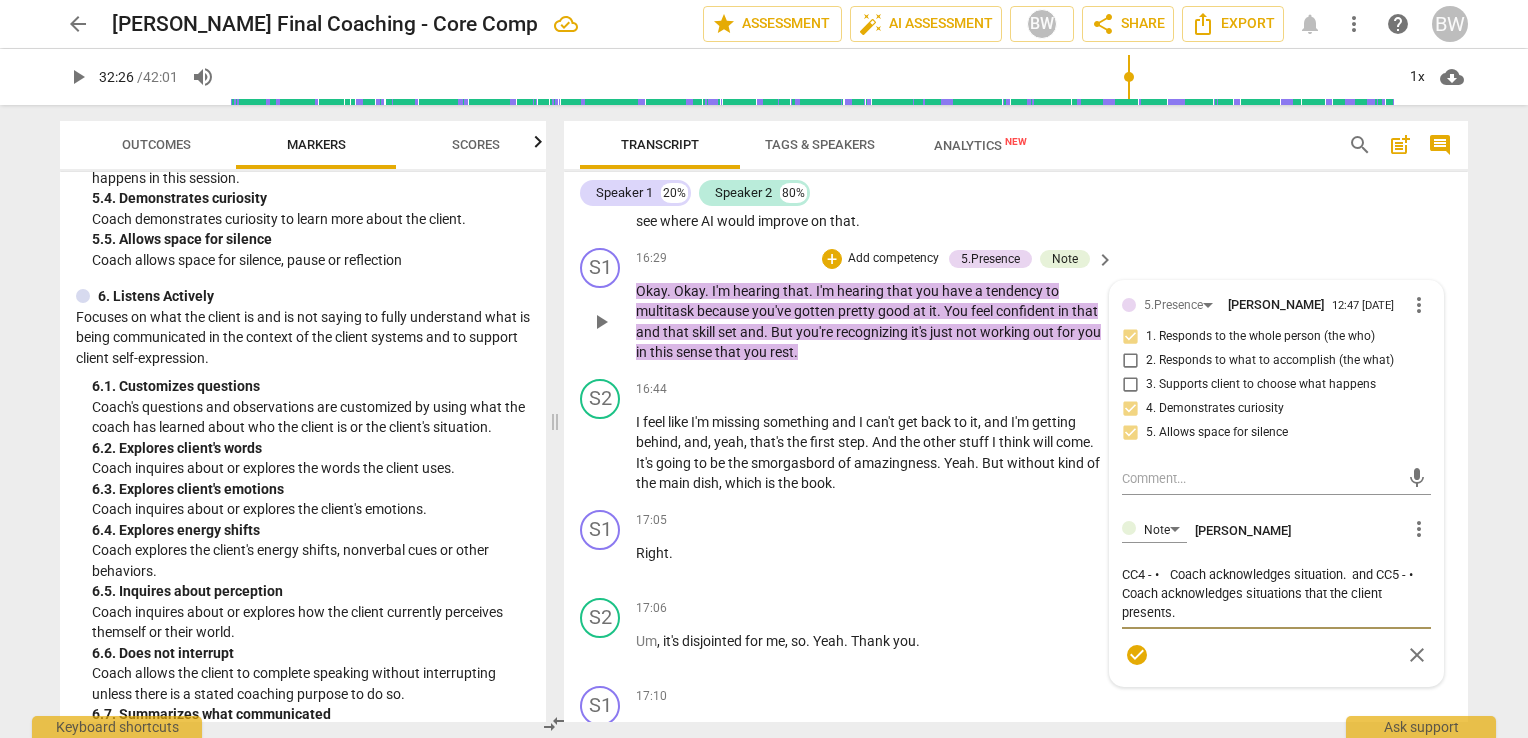 type on "CC4 - •	Coach acknowledges situatio.  and CC5 - •	Coach acknowledges situations that the client presents." 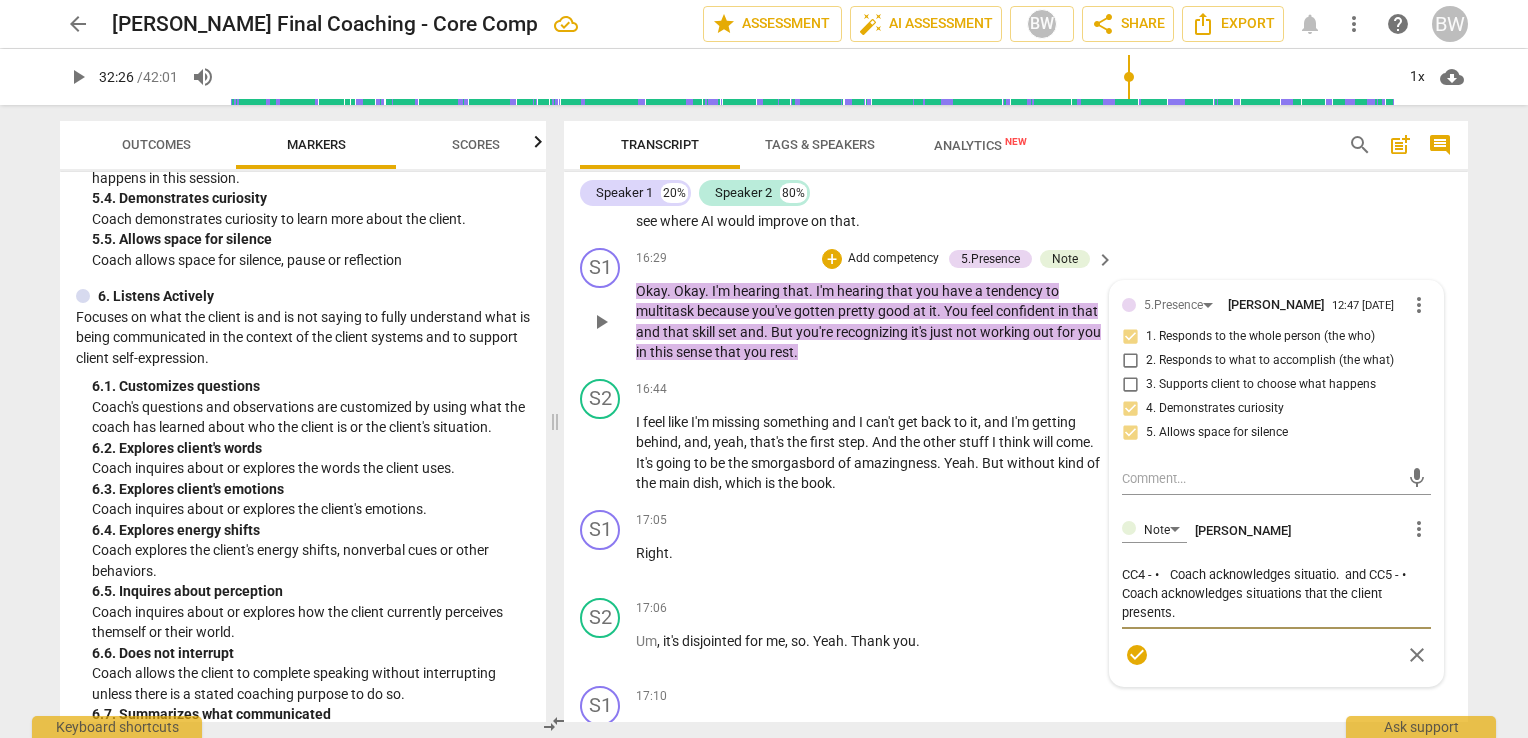 type on "CC4 - •	Coach acknowledges situati.  and CC5 - •	Coach acknowledges situations that the client presents." 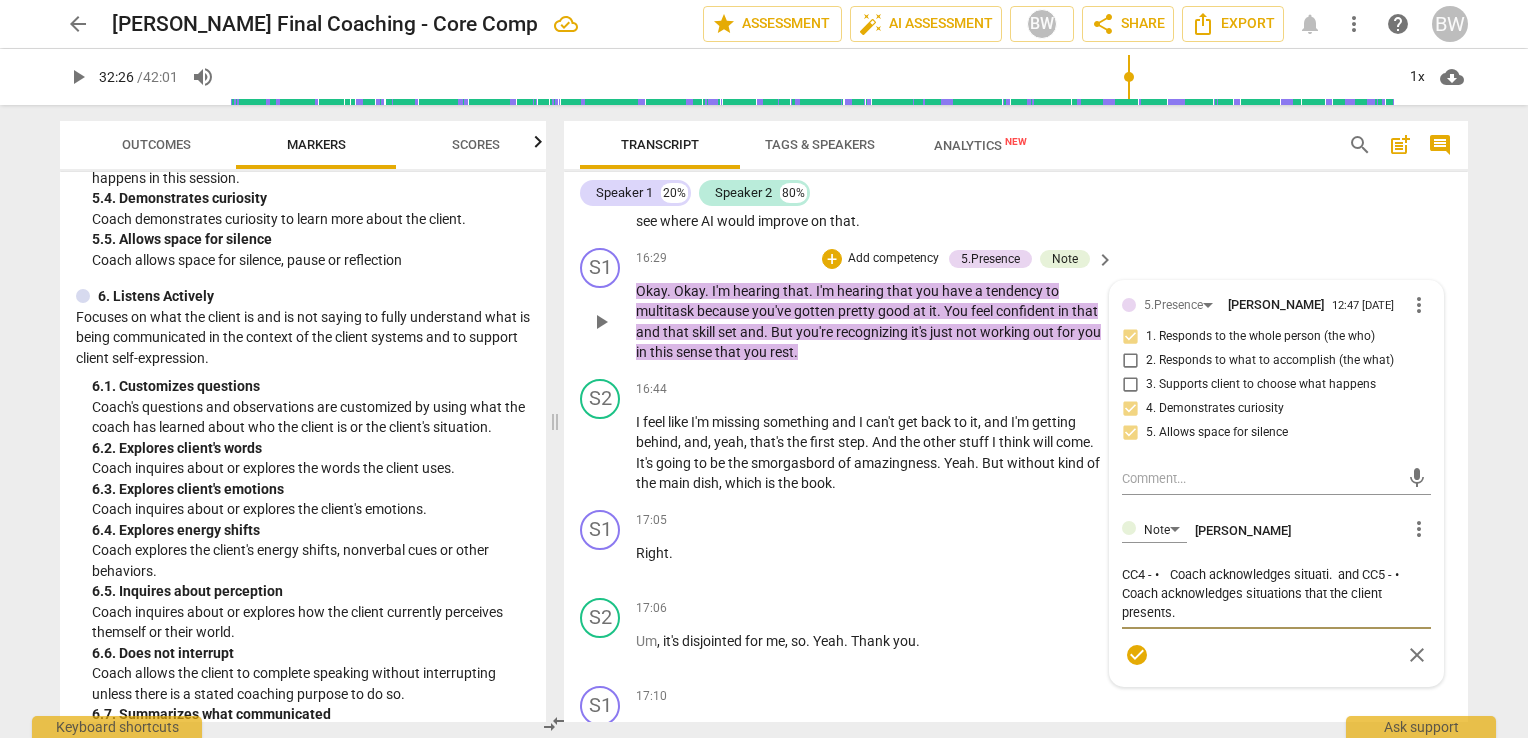 type on "CC4 - •	Coach acknowledges situat.  and CC5 - •	Coach acknowledges situations that the client presents." 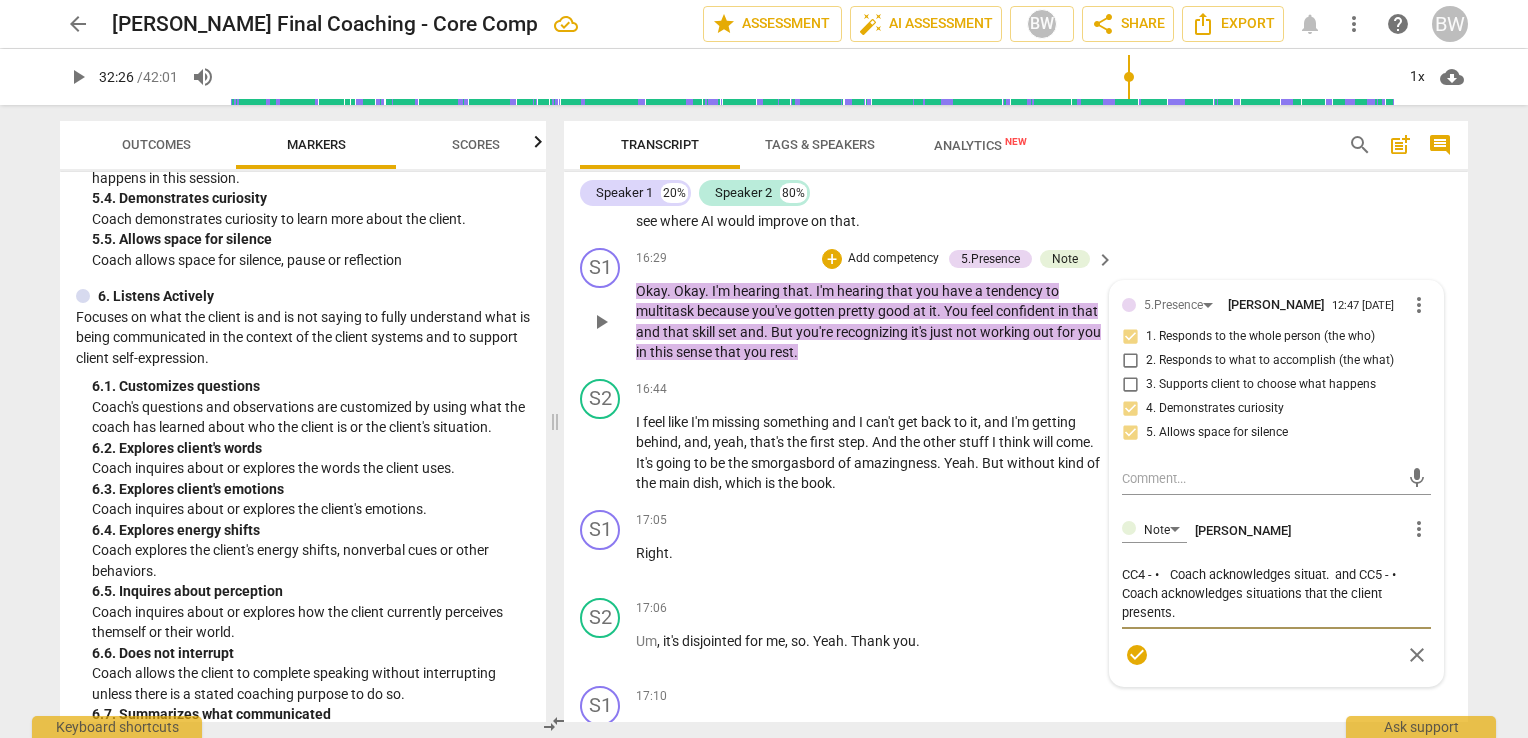 type on "CC4 - •	Coach acknowledges situa.  and CC5 - •	Coach acknowledges situations that the client presents." 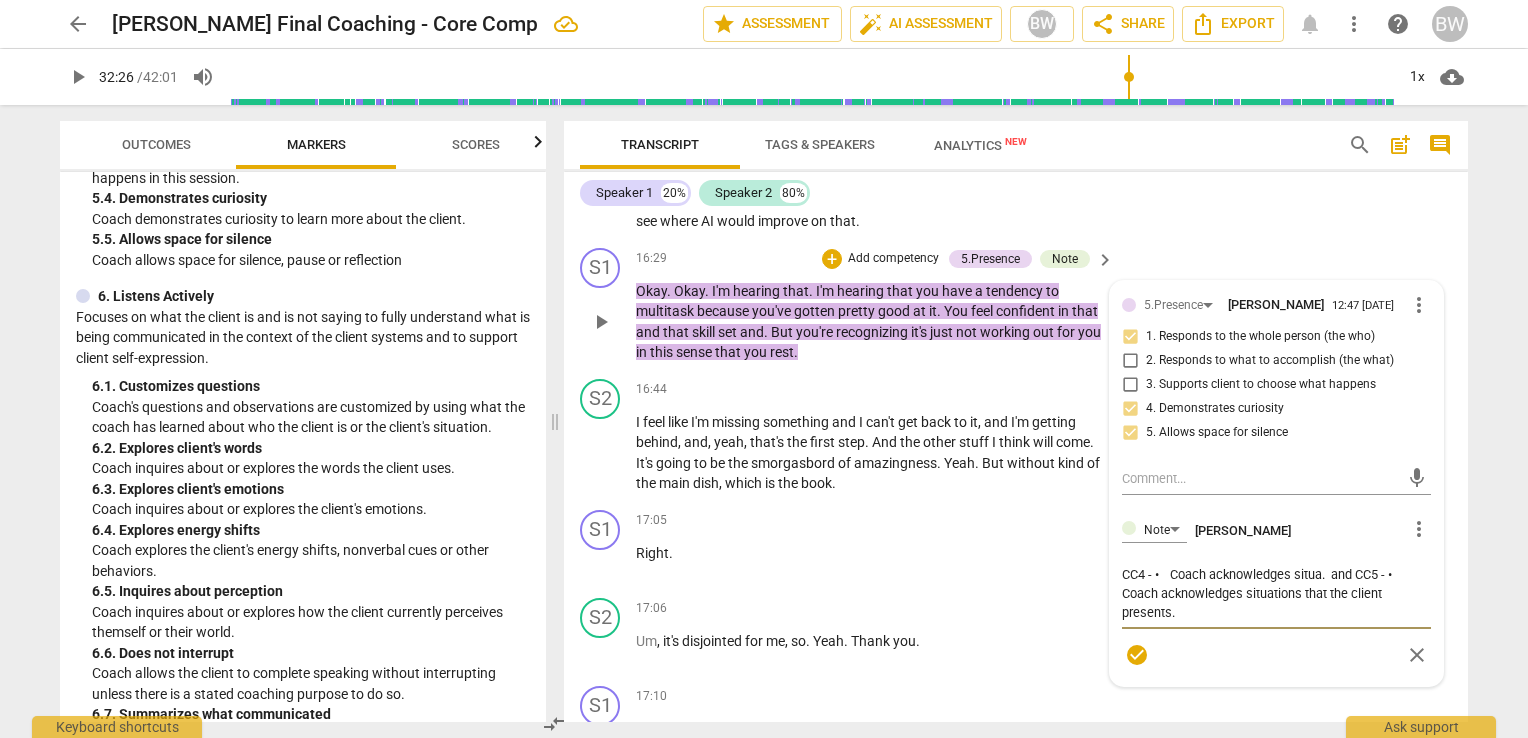 type on "CC4 - •	Coach acknowledges situ.  and CC5 - •	Coach acknowledges situations that the client presents." 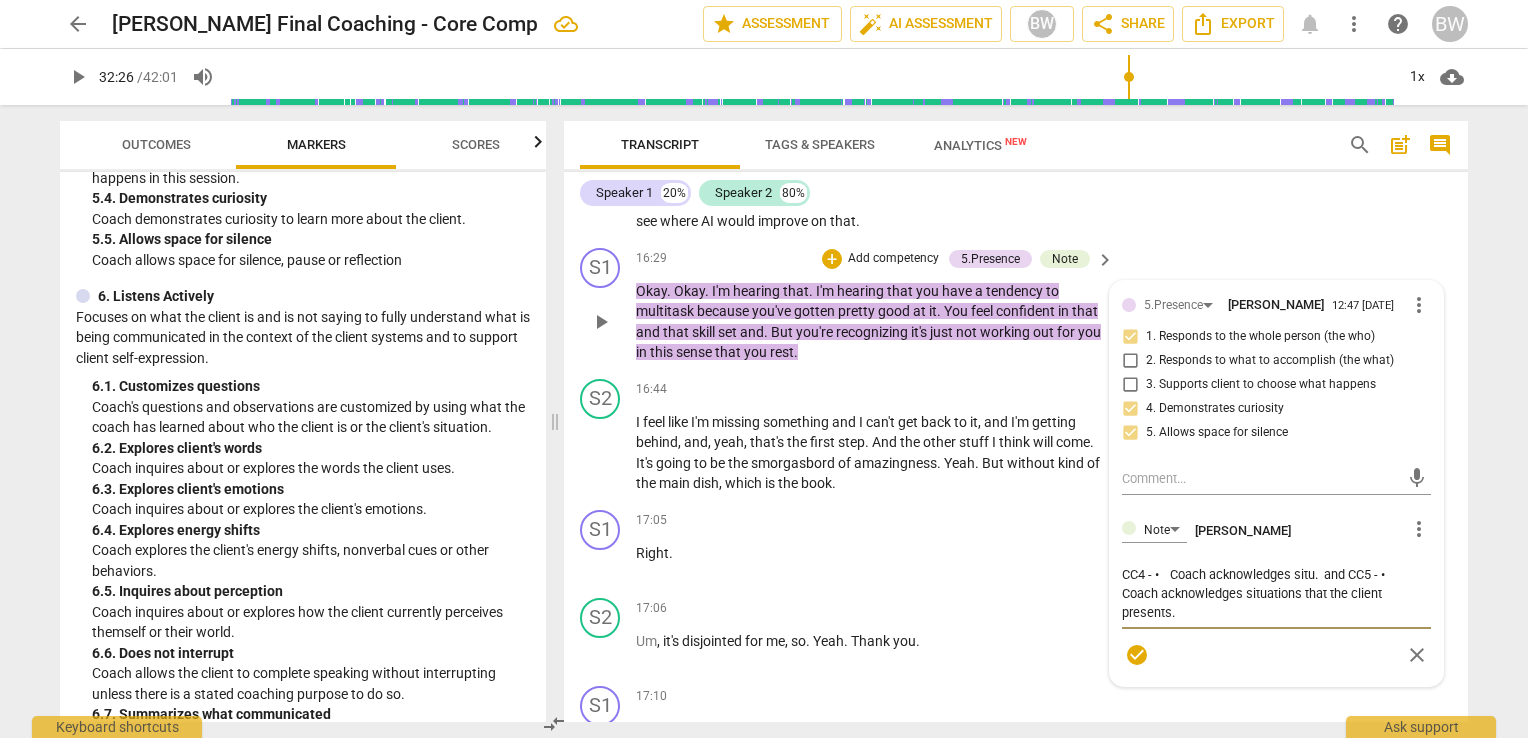type on "CC4 - •	Coach acknowledges sit.  and CC5 - •	Coach acknowledges situations that the client presents." 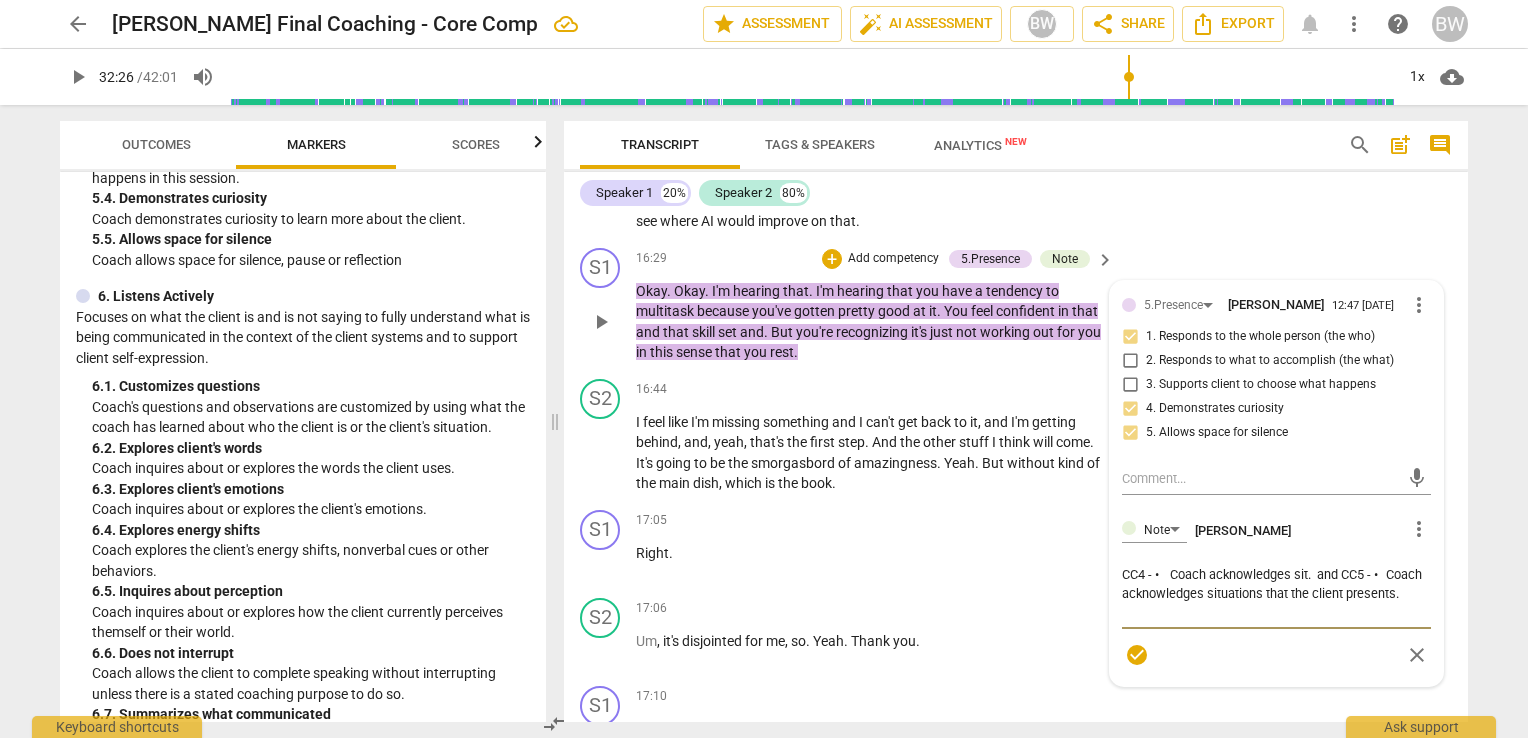 type on "CC4 - •	Coach acknowledges [PERSON_NAME].  and CC5 - •	Coach acknowledges situations that the client presents." 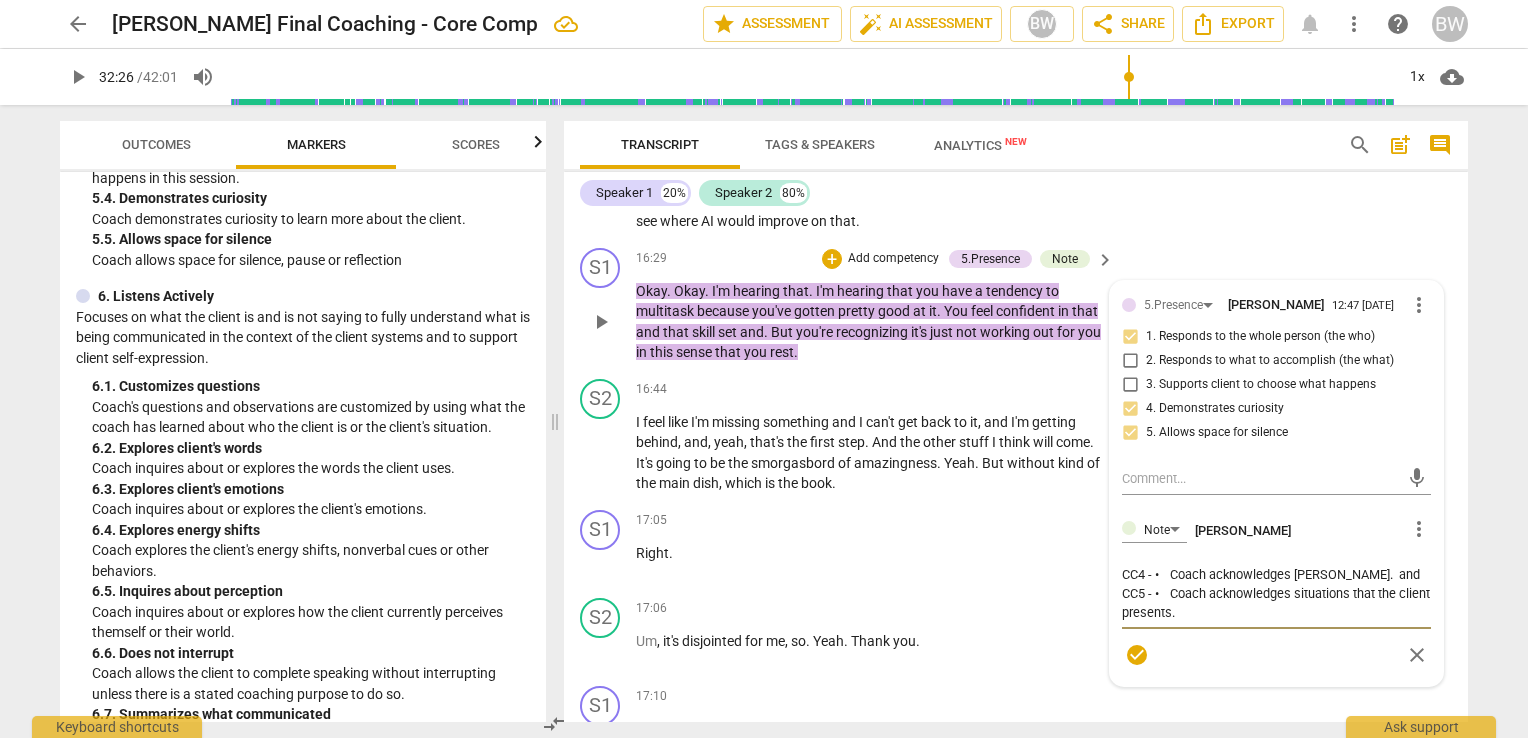 type on "CC4 - •	Coach acknowledges s.  and CC5 - •	Coach acknowledges situations that the client presents." 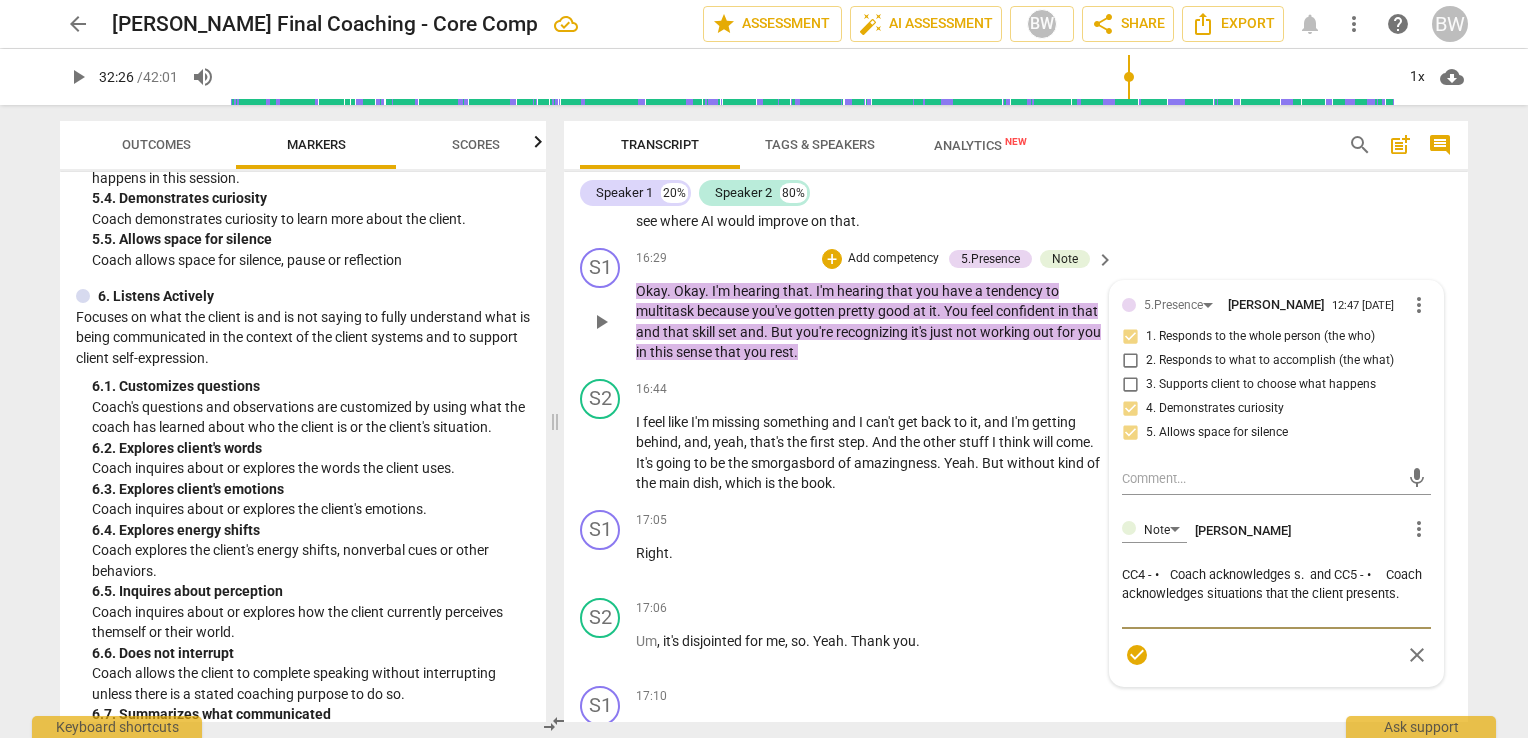 type on "CC4 - •	Coach acknowledges .  and CC5 - •	Coach acknowledges situations that the client presents." 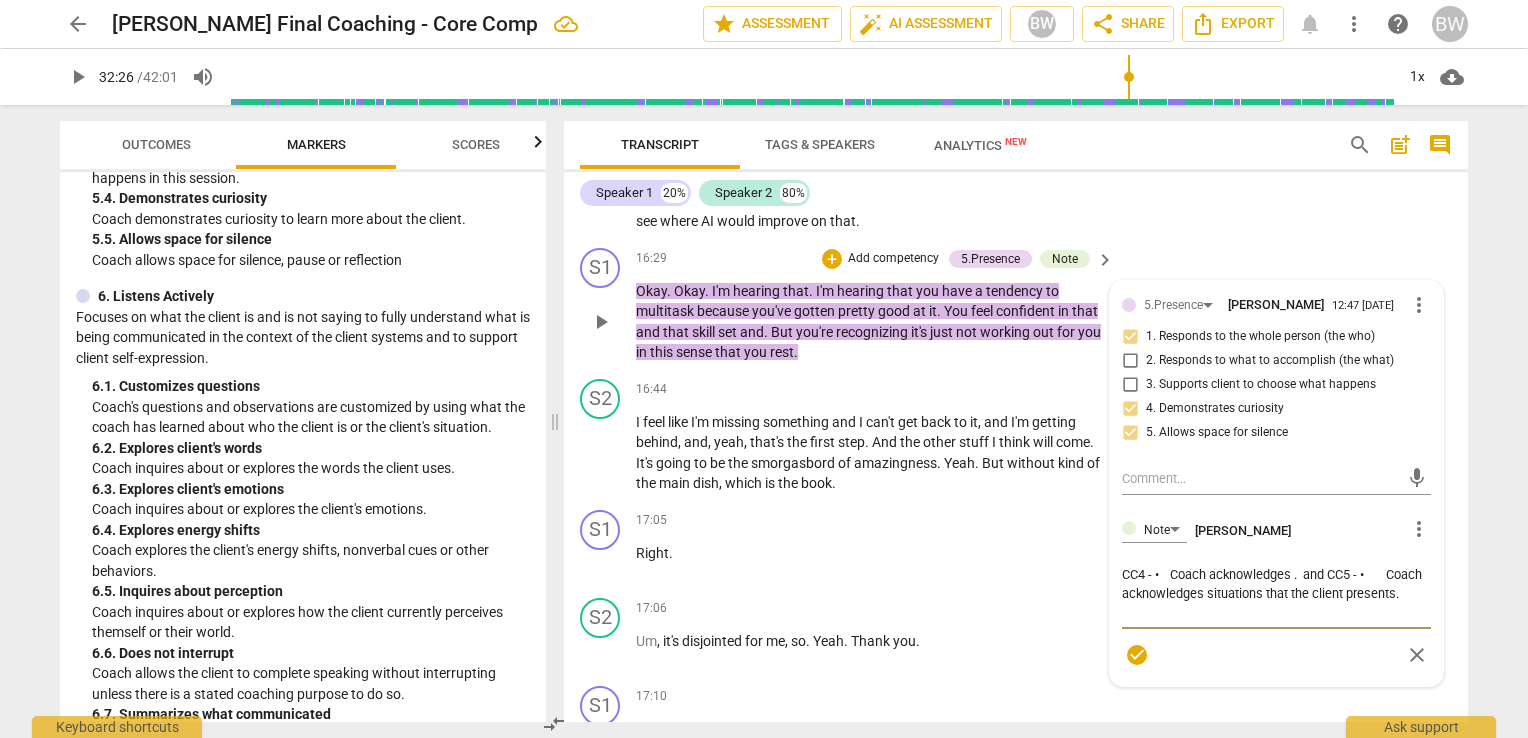 type on "CC4 - •	Coach acknowledges.  and CC5 - •	Coach acknowledges situations that the client presents." 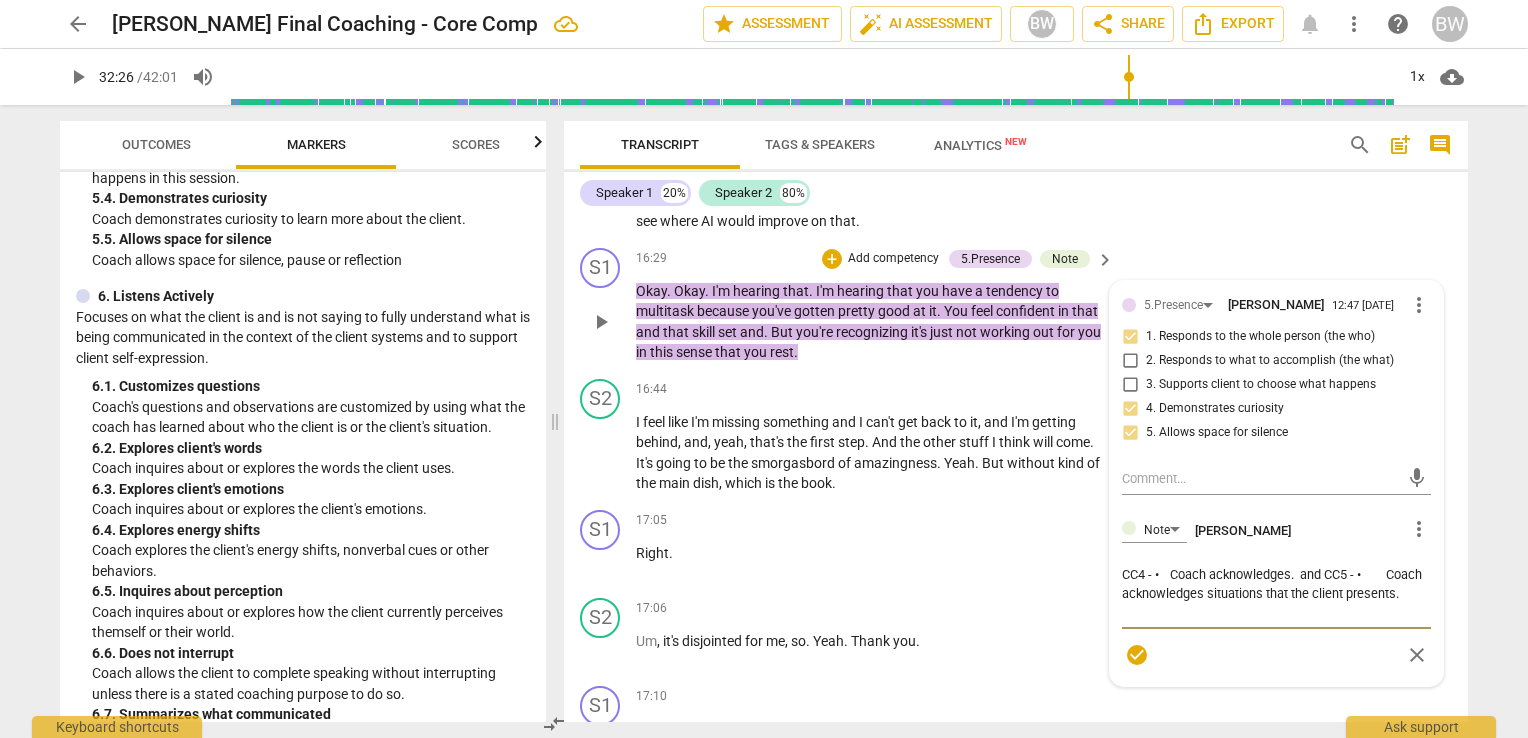 type on "CC4 - •	Coach acknowledge.  and CC5 - •	Coach acknowledges situations that the client presents." 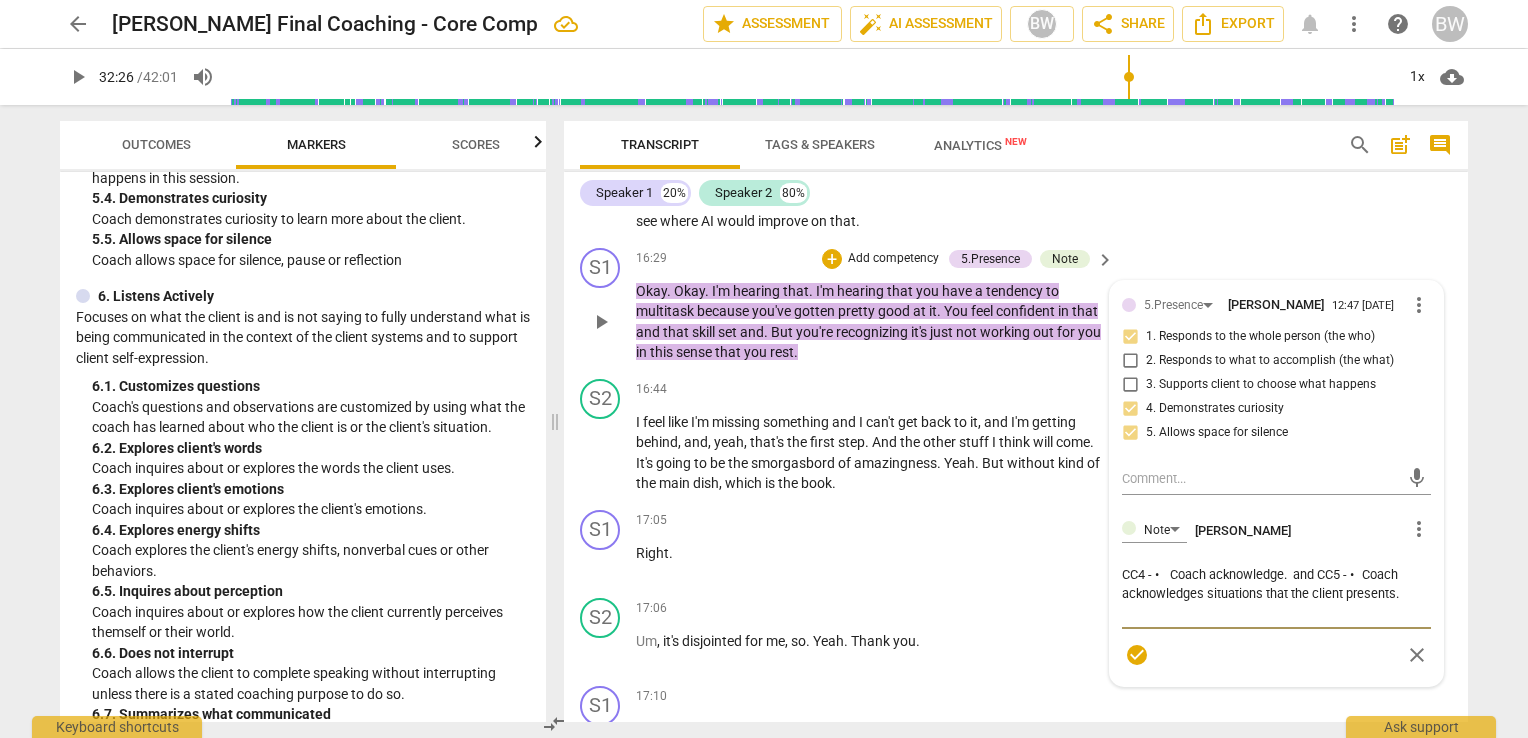 type on "CC4 - •	Coach acknowledg.  and CC5 - •	Coach acknowledges situations that the client presents." 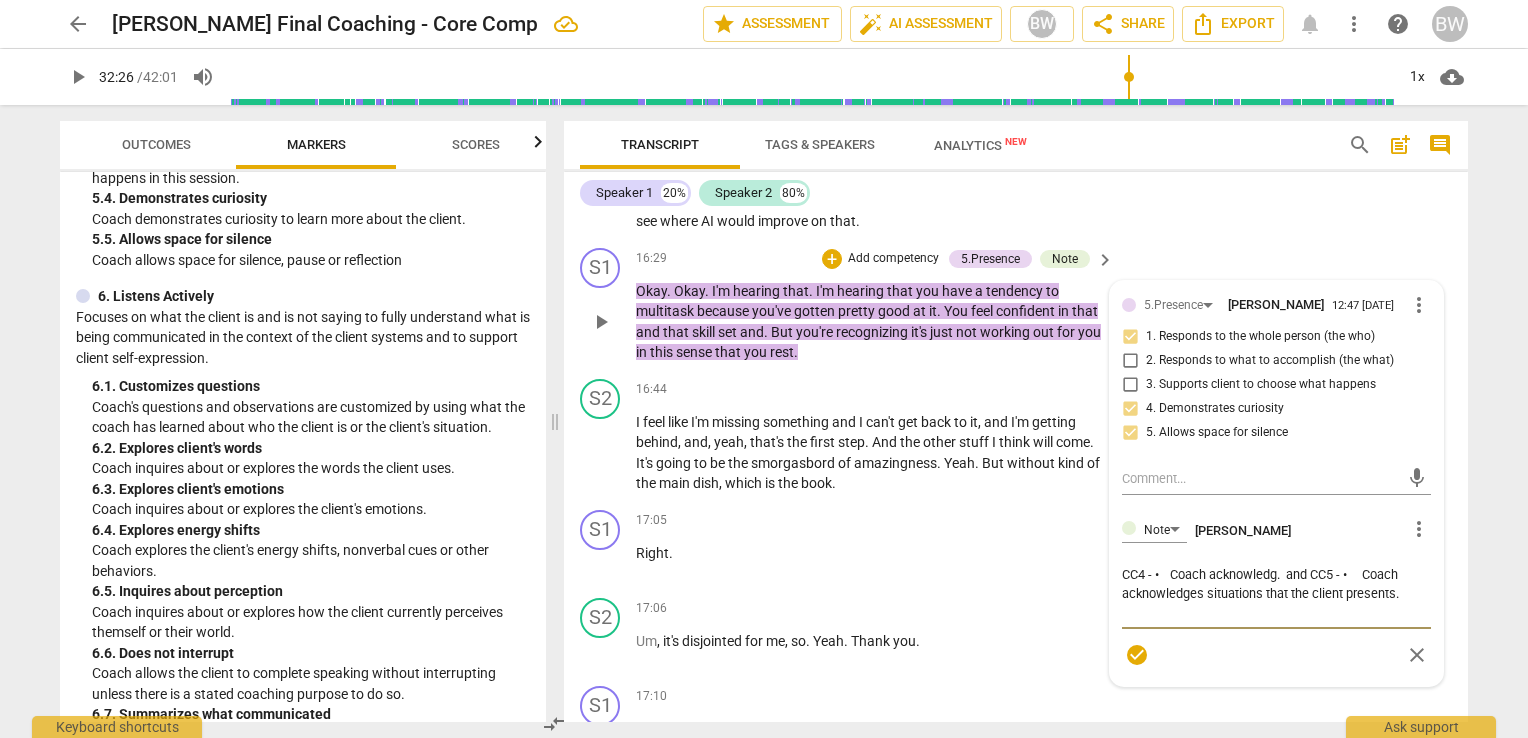 type on "CC4 - •	Coach acknowled.  and CC5 - •	Coach acknowledges situations that the client presents." 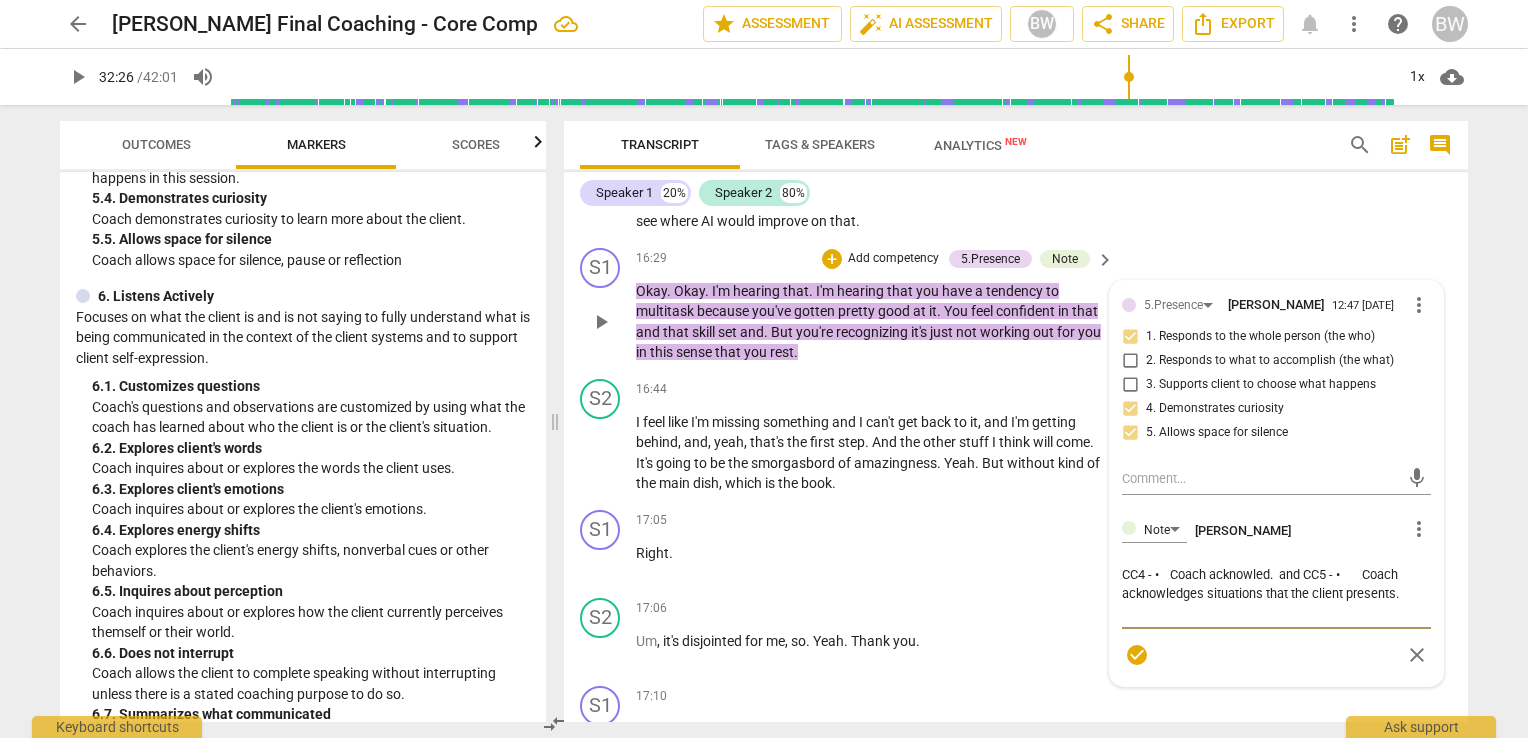 type on "CC4 - •	Coach acknowle.  and CC5 - •	Coach acknowledges situations that the client presents." 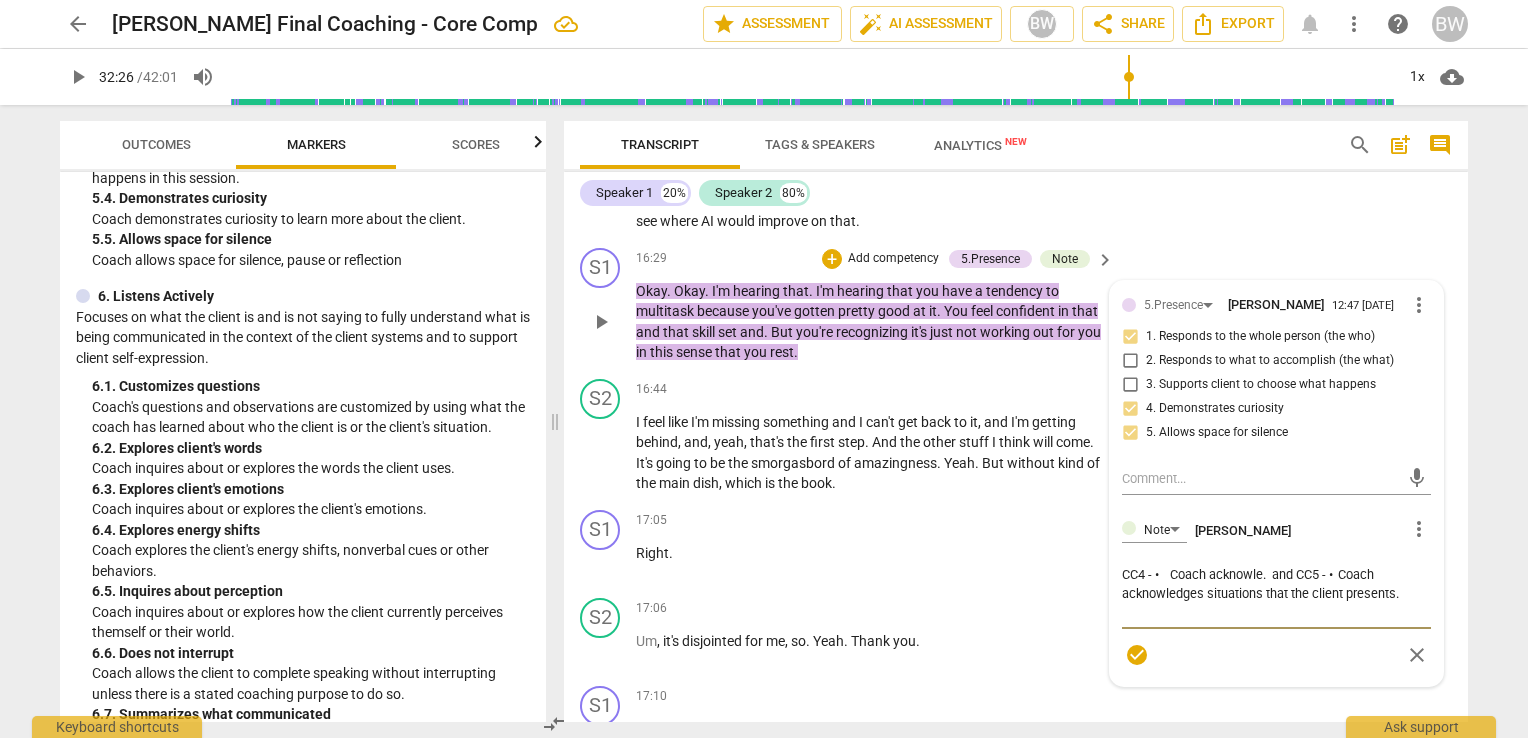 type on "CC4 - •	Coach acknowl.  and CC5 - •	Coach acknowledges situations that the client presents." 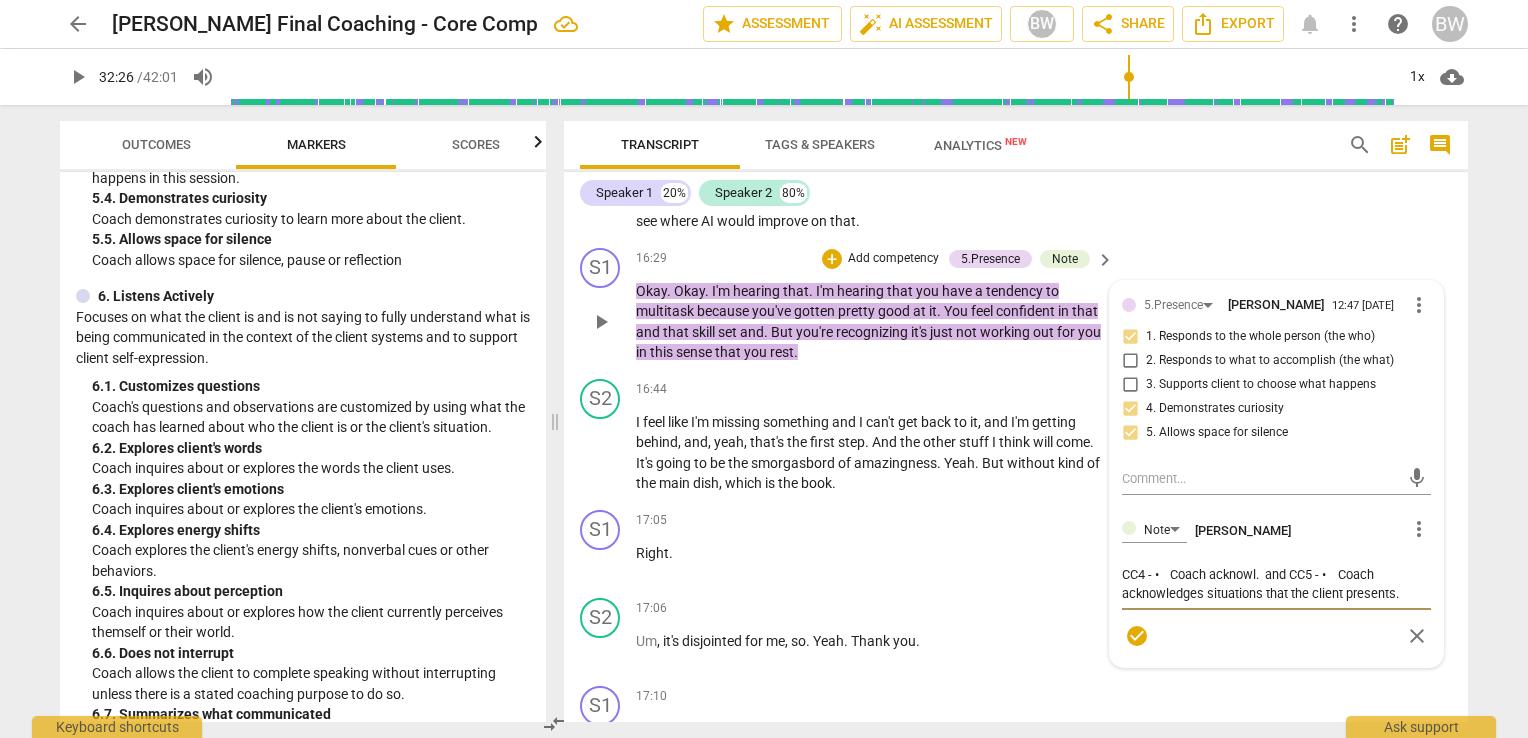 type on "CC4 - •	Coach acknow.  and CC5 - •	Coach acknowledges situations that the client presents." 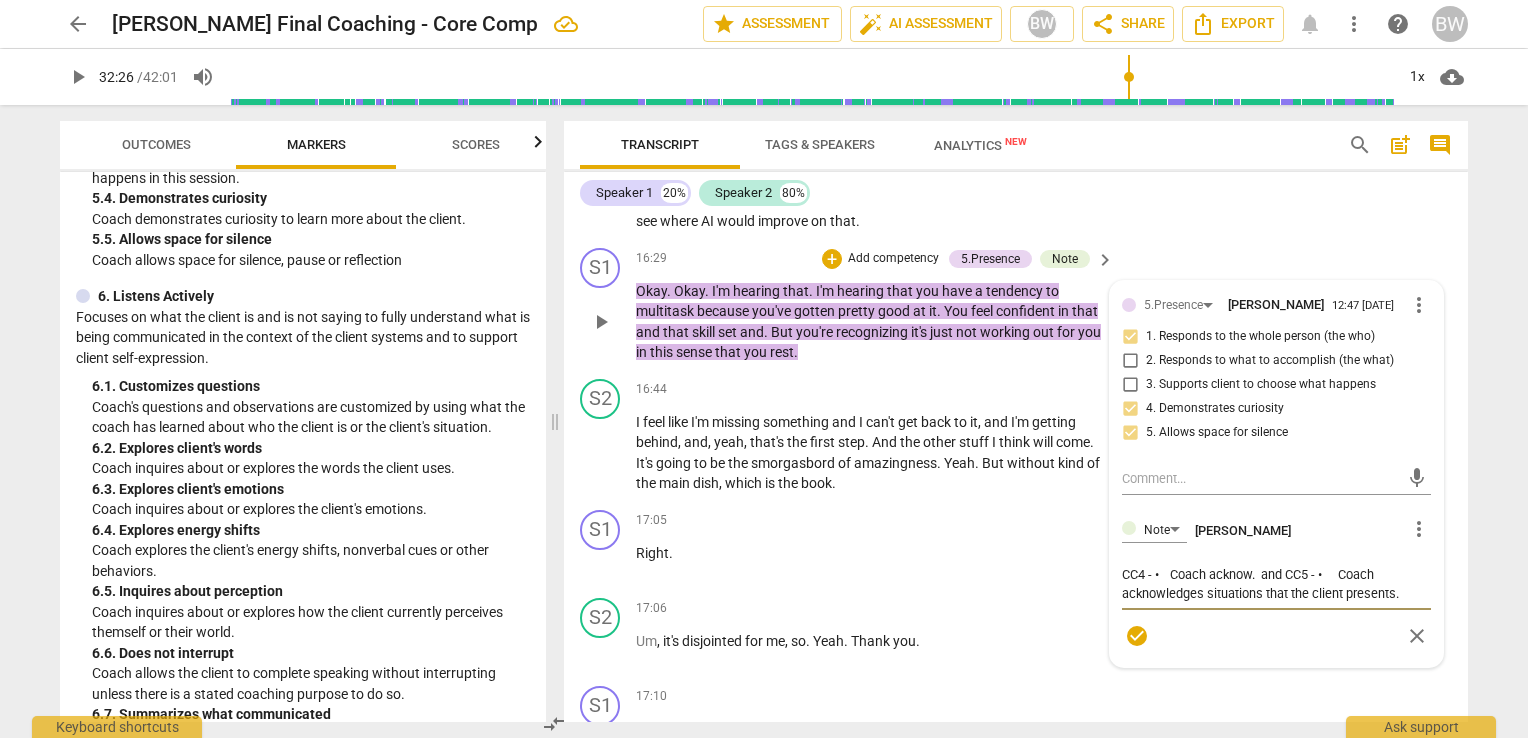 type on "CC4 - •	Coach ackno.  and CC5 - •	Coach acknowledges situations that the client presents." 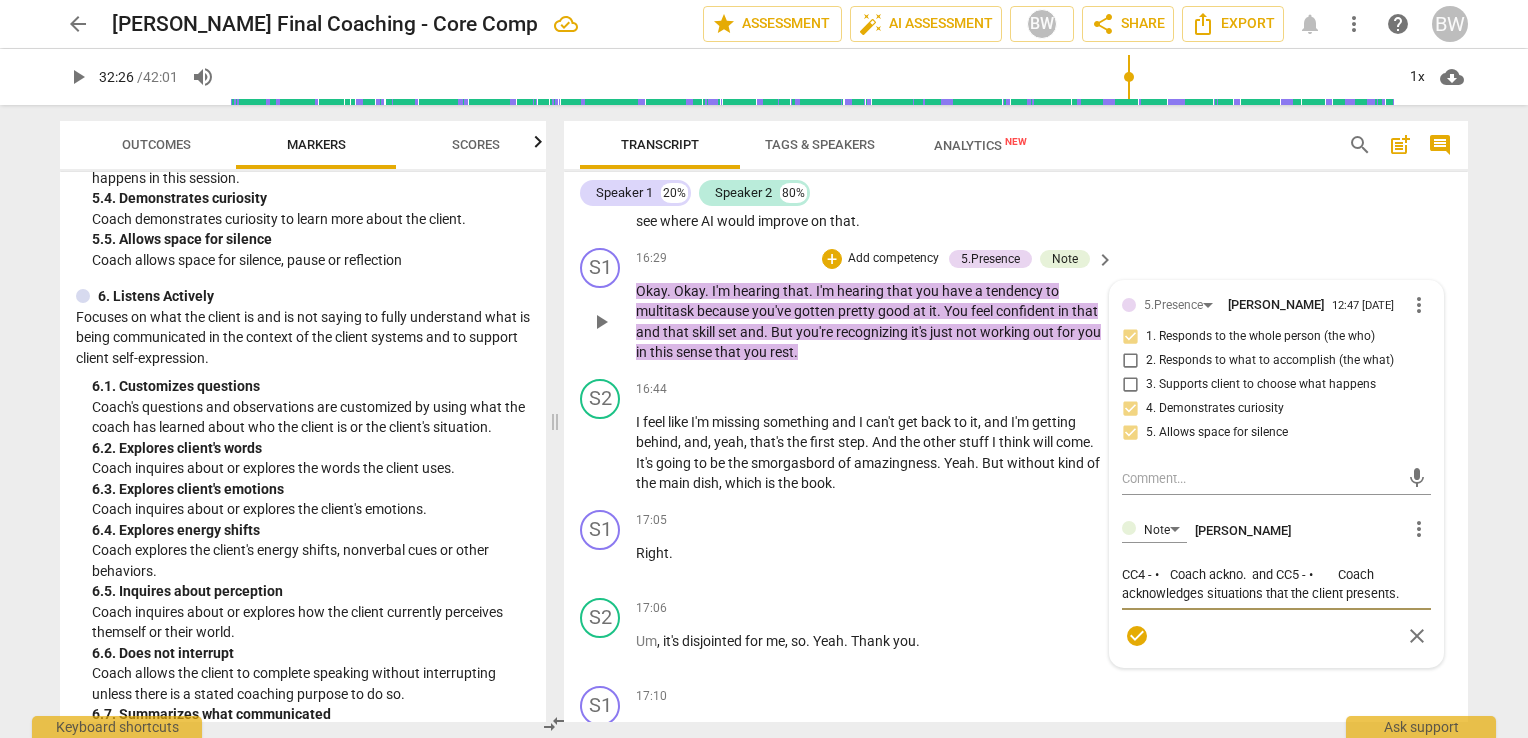 type on "CC4 - •	Coach ackn.  and CC5 - •	Coach acknowledges situations that the client presents." 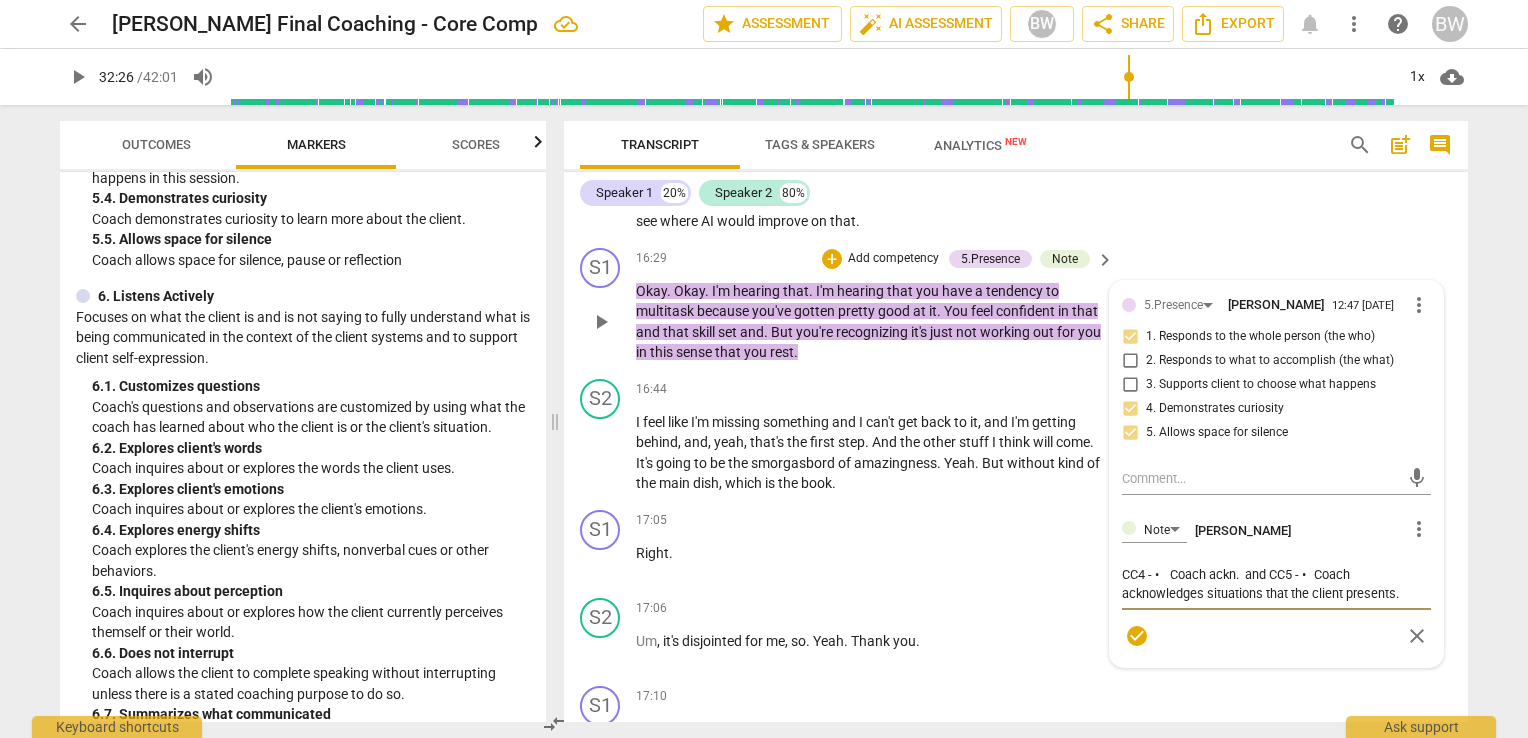 type on "CC4 - •	Coach ack.  and CC5 - •	Coach acknowledges situations that the client presents." 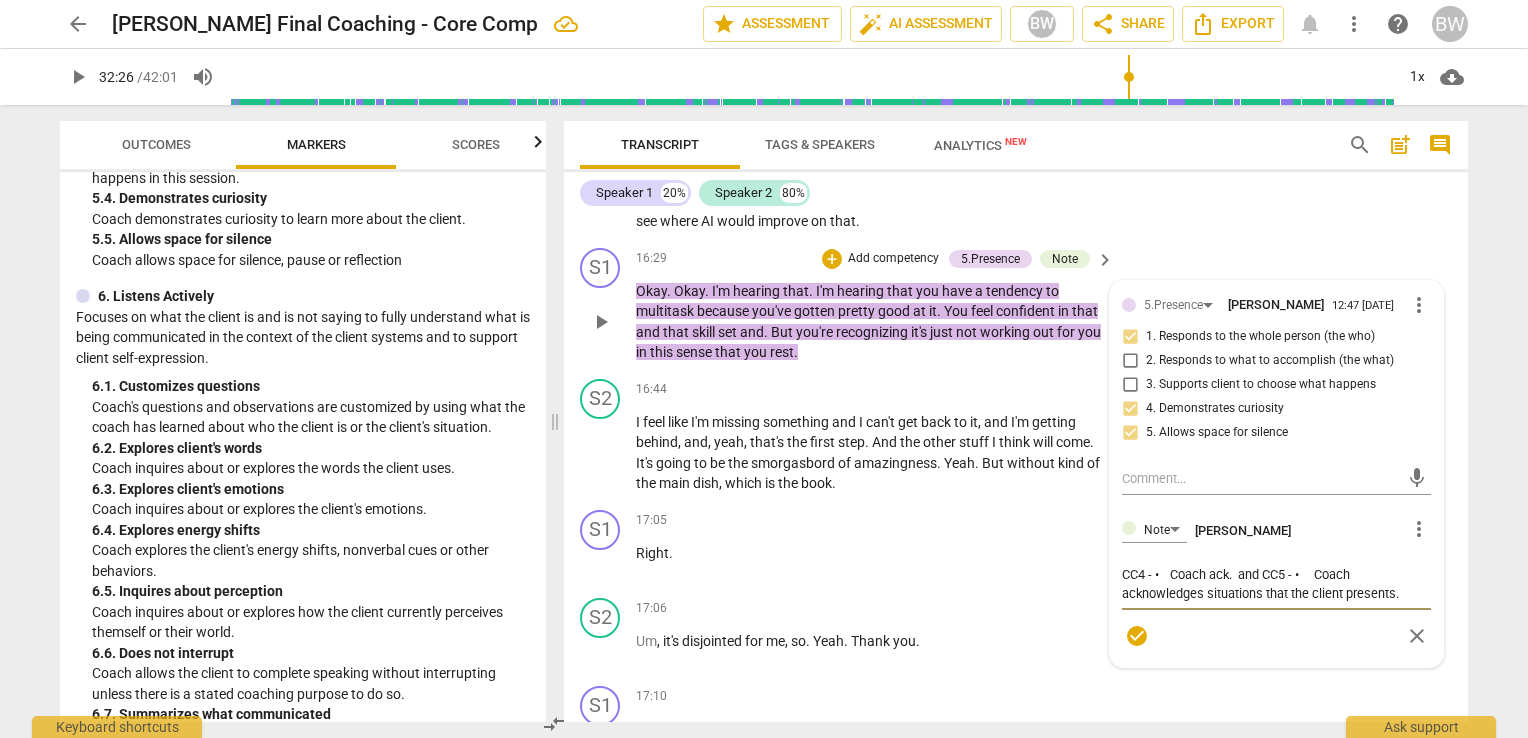 type on "CC4 - •	Coach ac.  and CC5 - •	Coach acknowledges situations that the client presents." 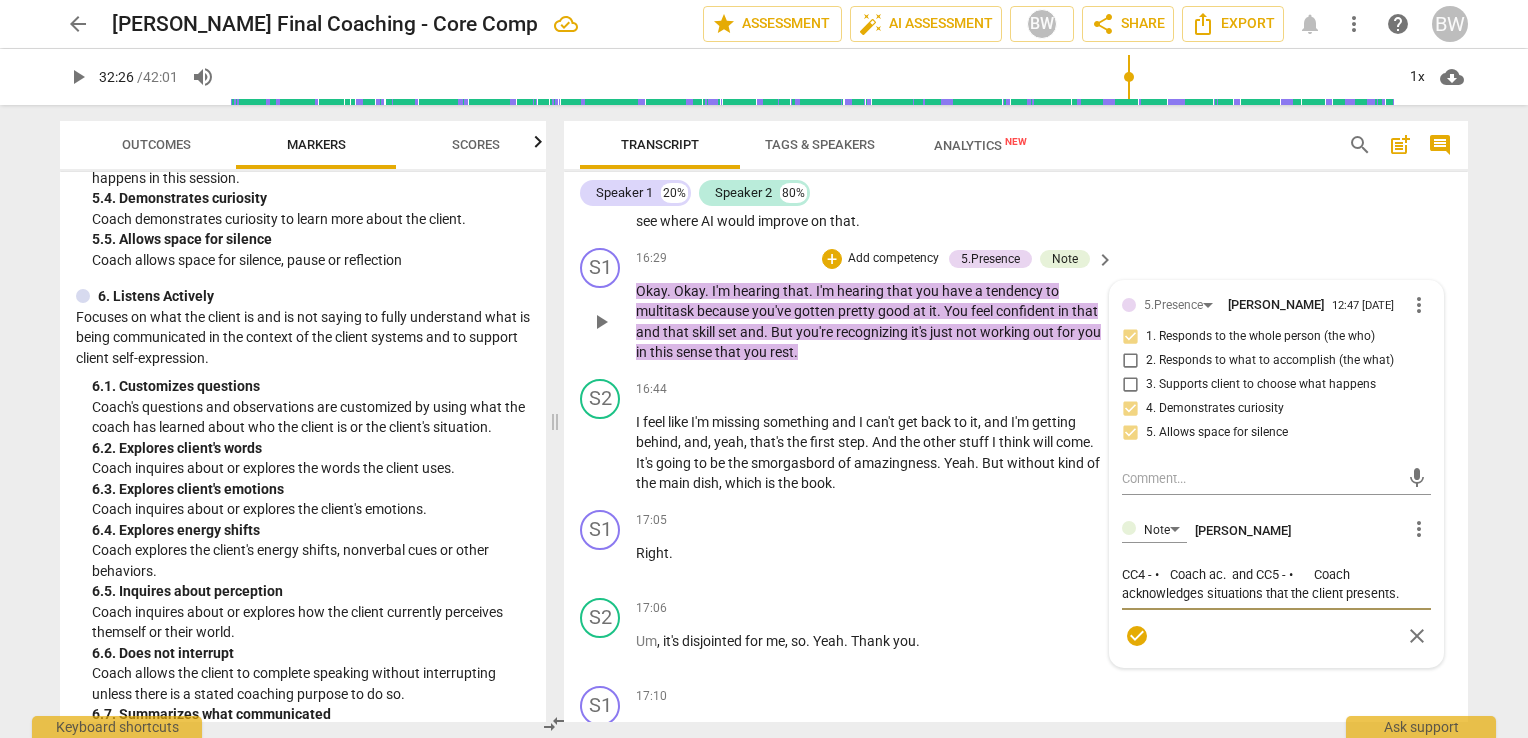 type on "CC4 - •	Coach a.  and CC5 - •	Coach acknowledges situations that the client presents." 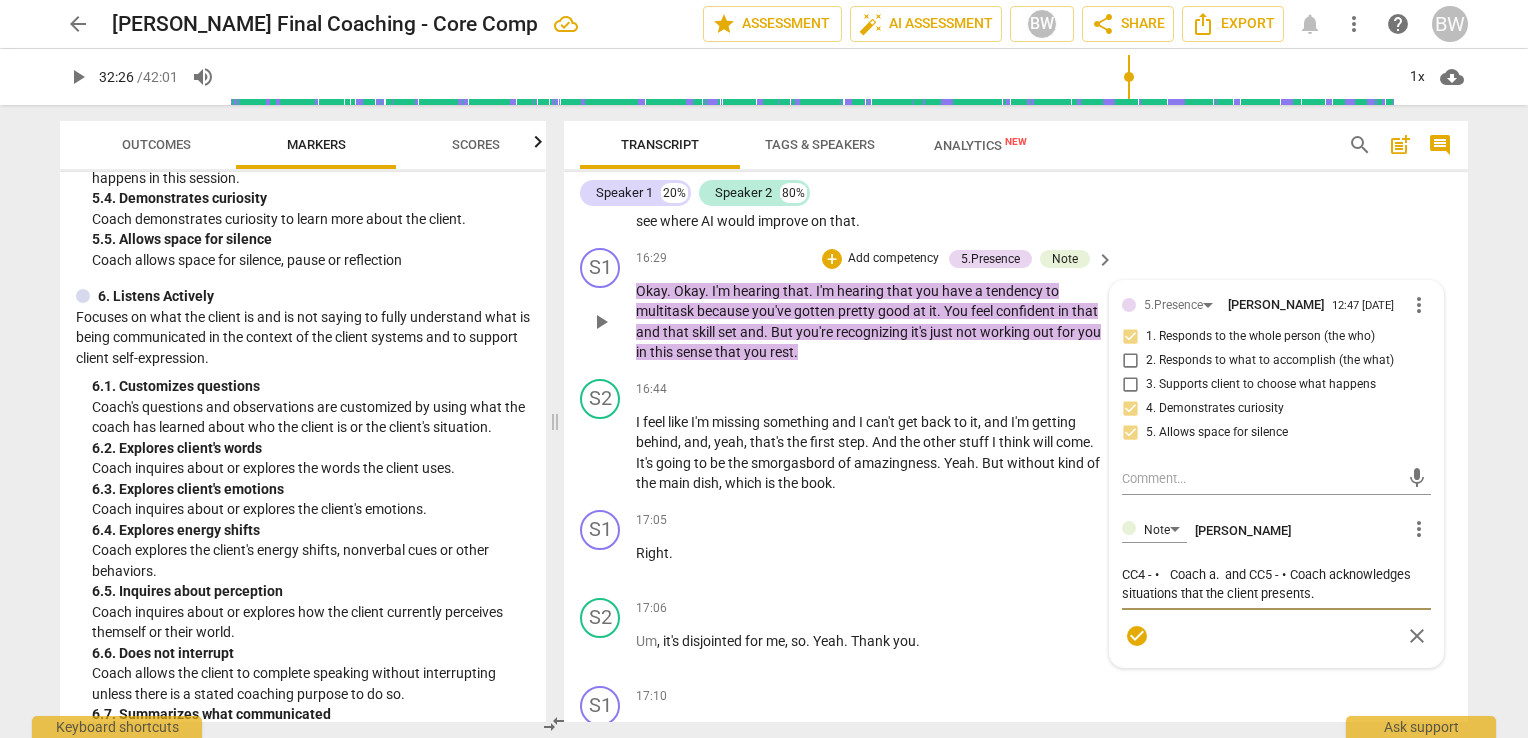 type on "CC4 - •	Coach .  and CC5 - •	Coach acknowledges situations that the client presents." 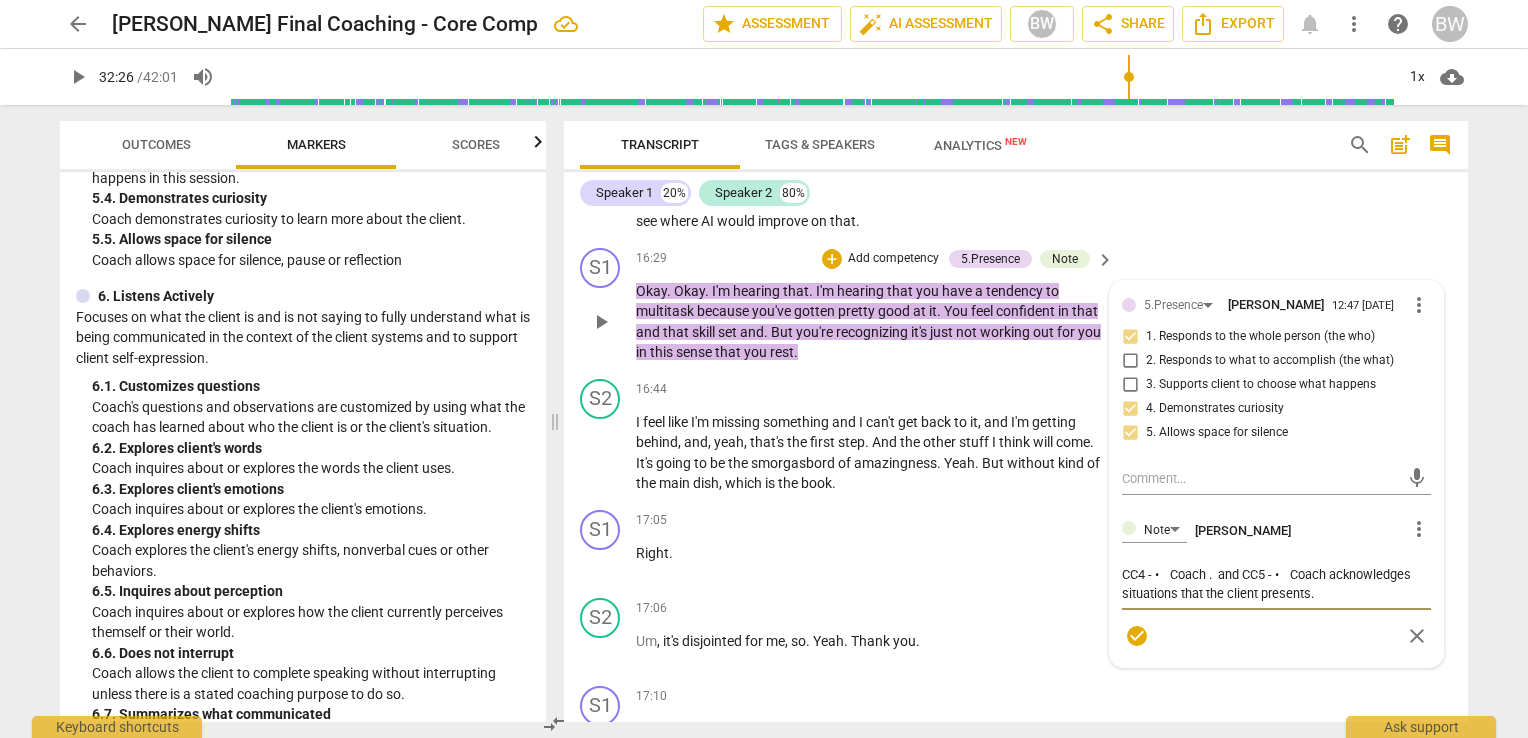 type on "CC4 - •	Coach.  and CC5 - •	Coach acknowledges situations that the client presents." 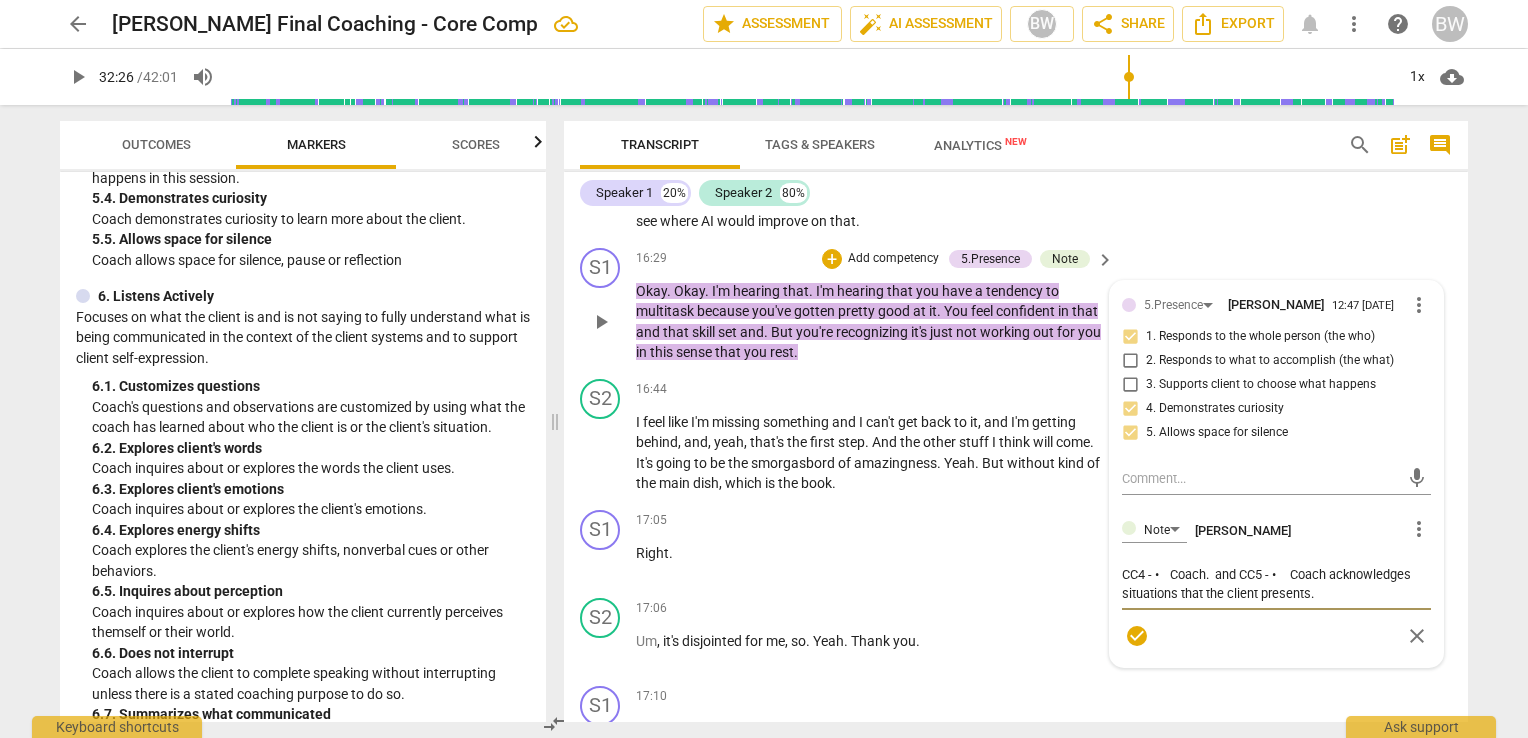 type on "CC4 - •	Coac.  and CC5 - •	Coach acknowledges situations that the client presents." 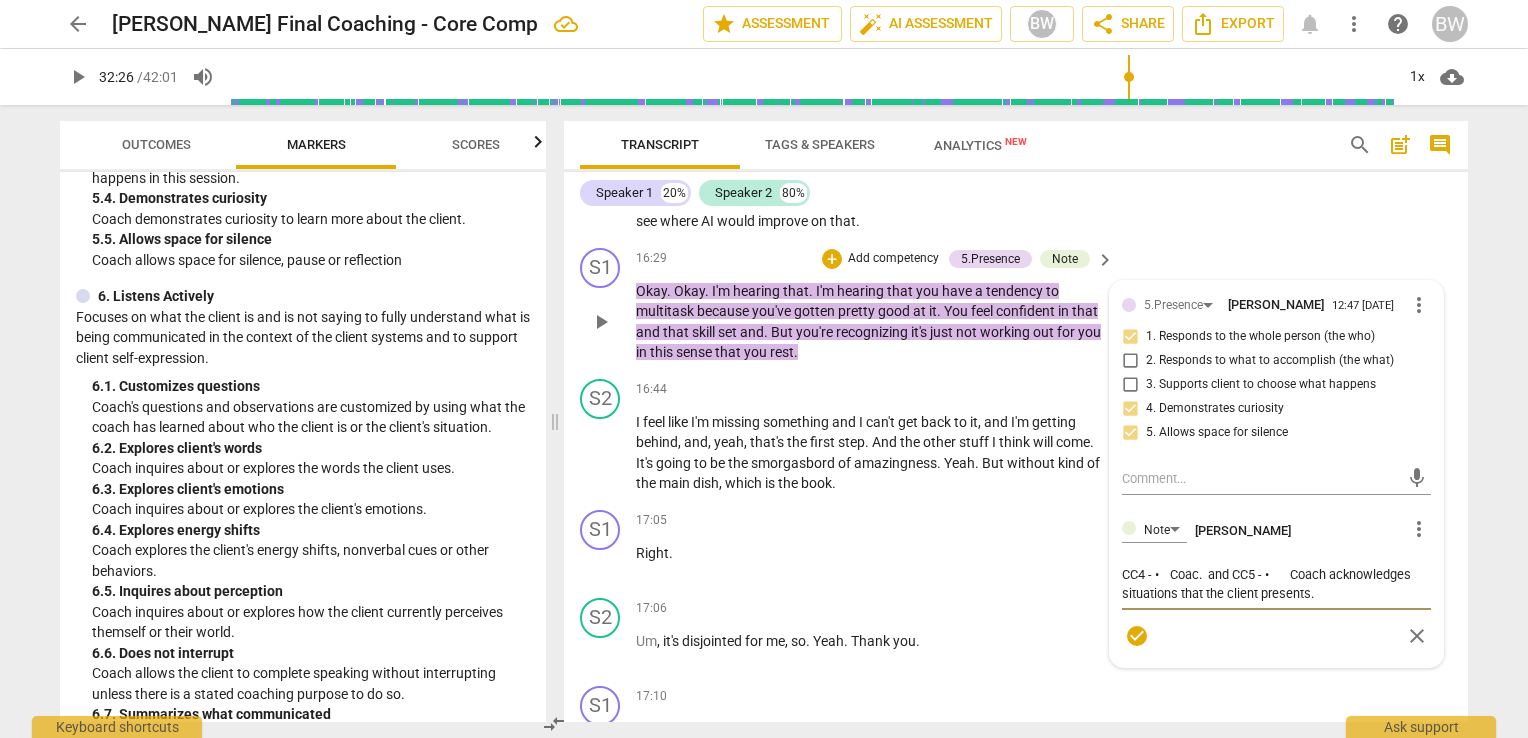 type on "CC4 - •	Coa.  and CC5 - •	Coach acknowledges situations that the client presents." 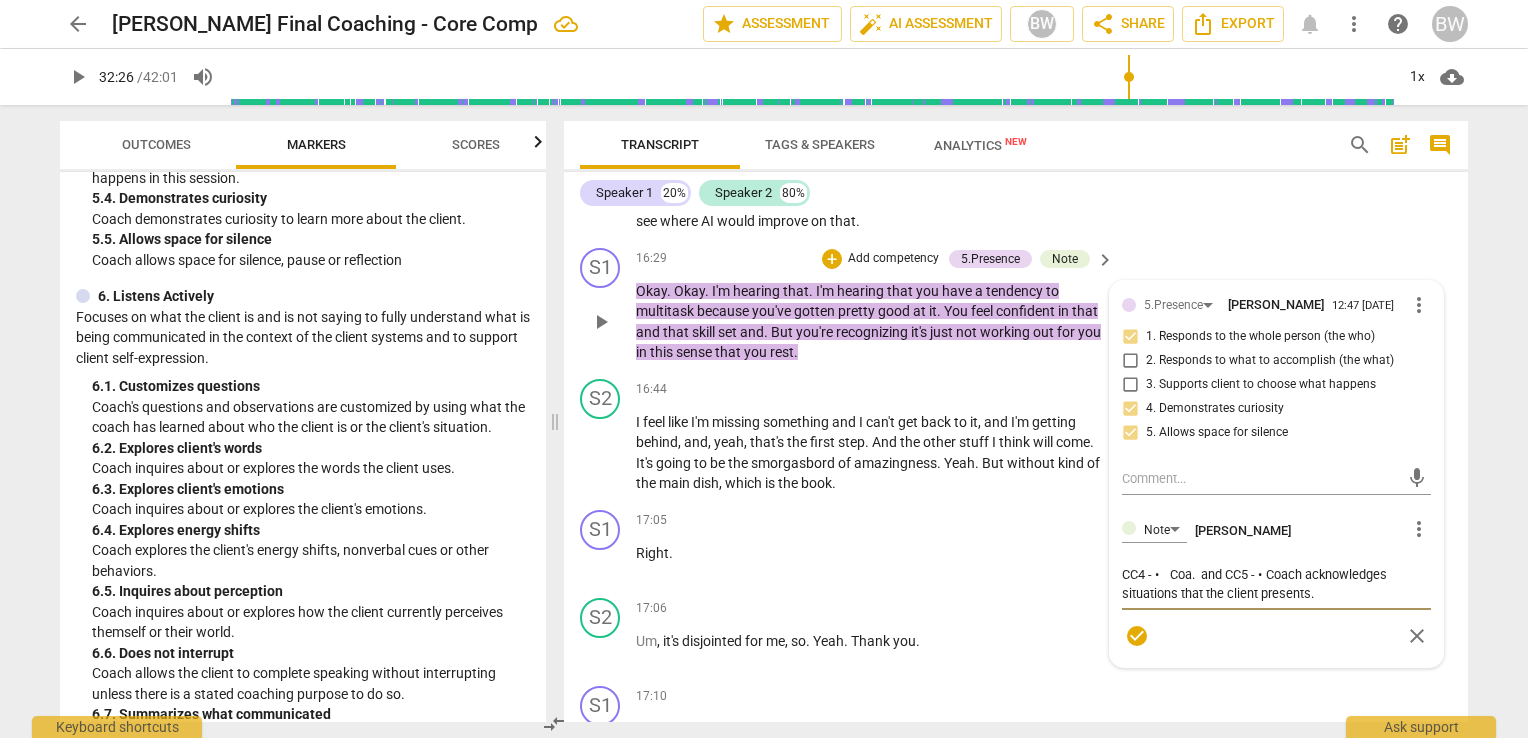 type on "CC4 - •	Co.  and CC5 - •	Coach acknowledges situations that the client presents." 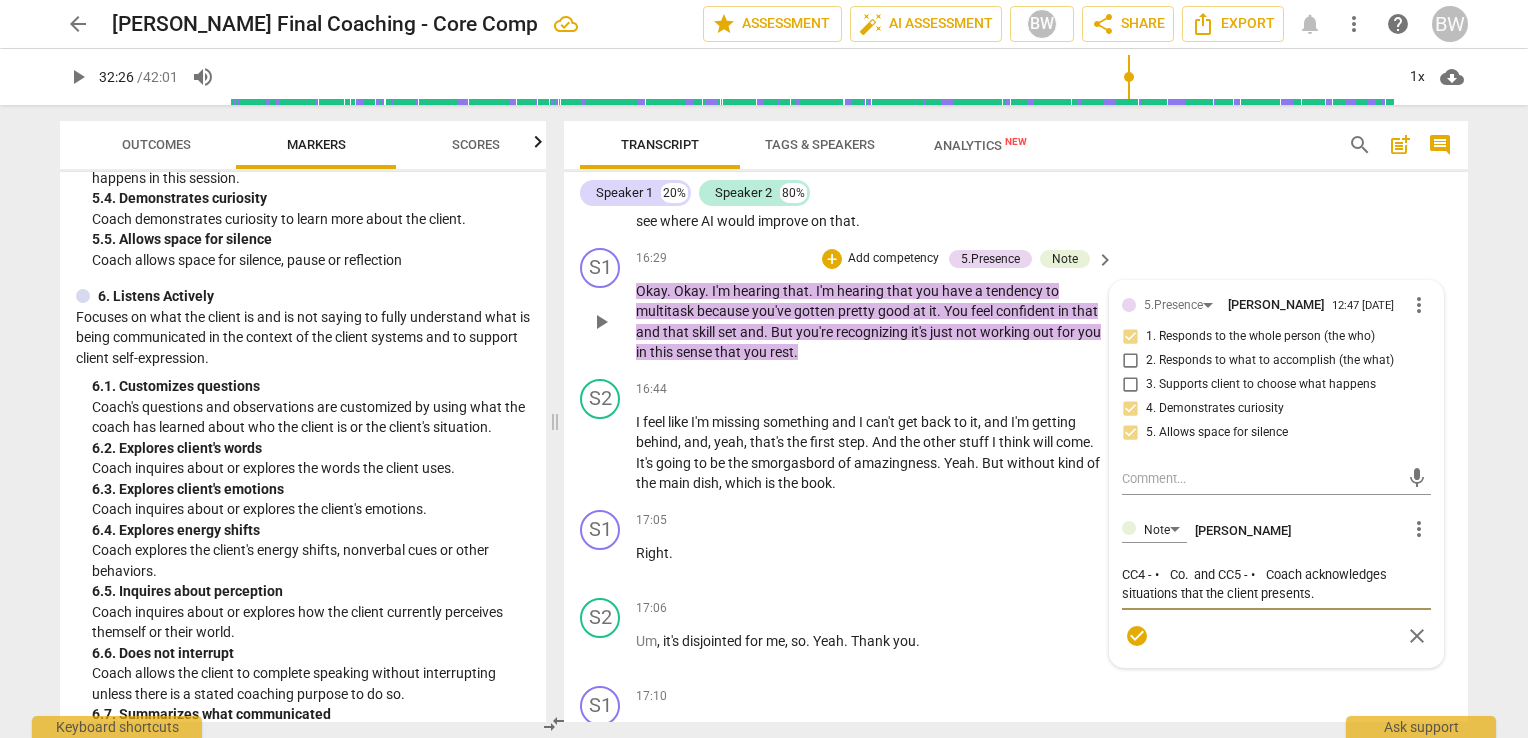 type on "CC4 - •	C.  and CC5 - •	Coach acknowledges situations that the client presents." 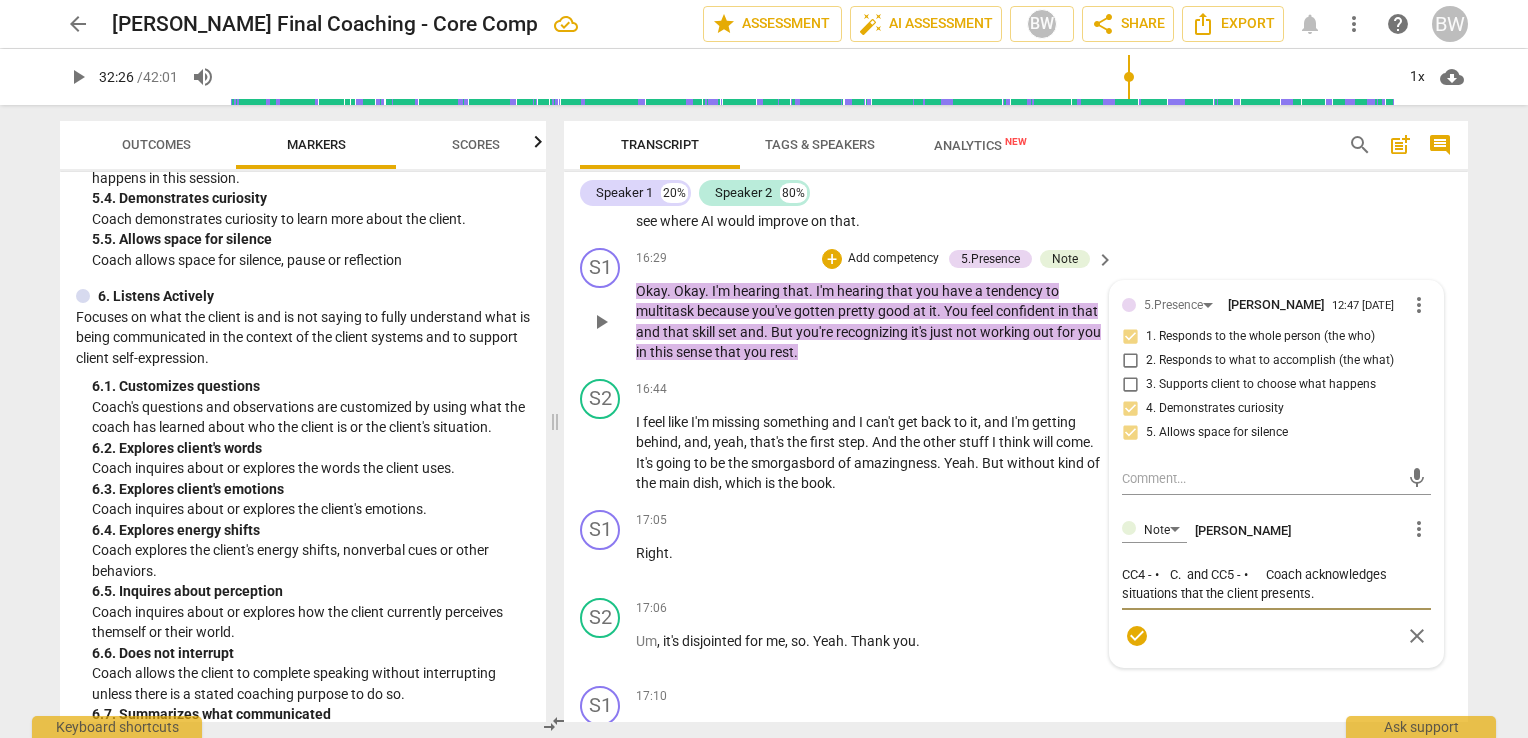 type on "CC4 - •	.  and CC5 - •	Coach acknowledges situations that the client presents." 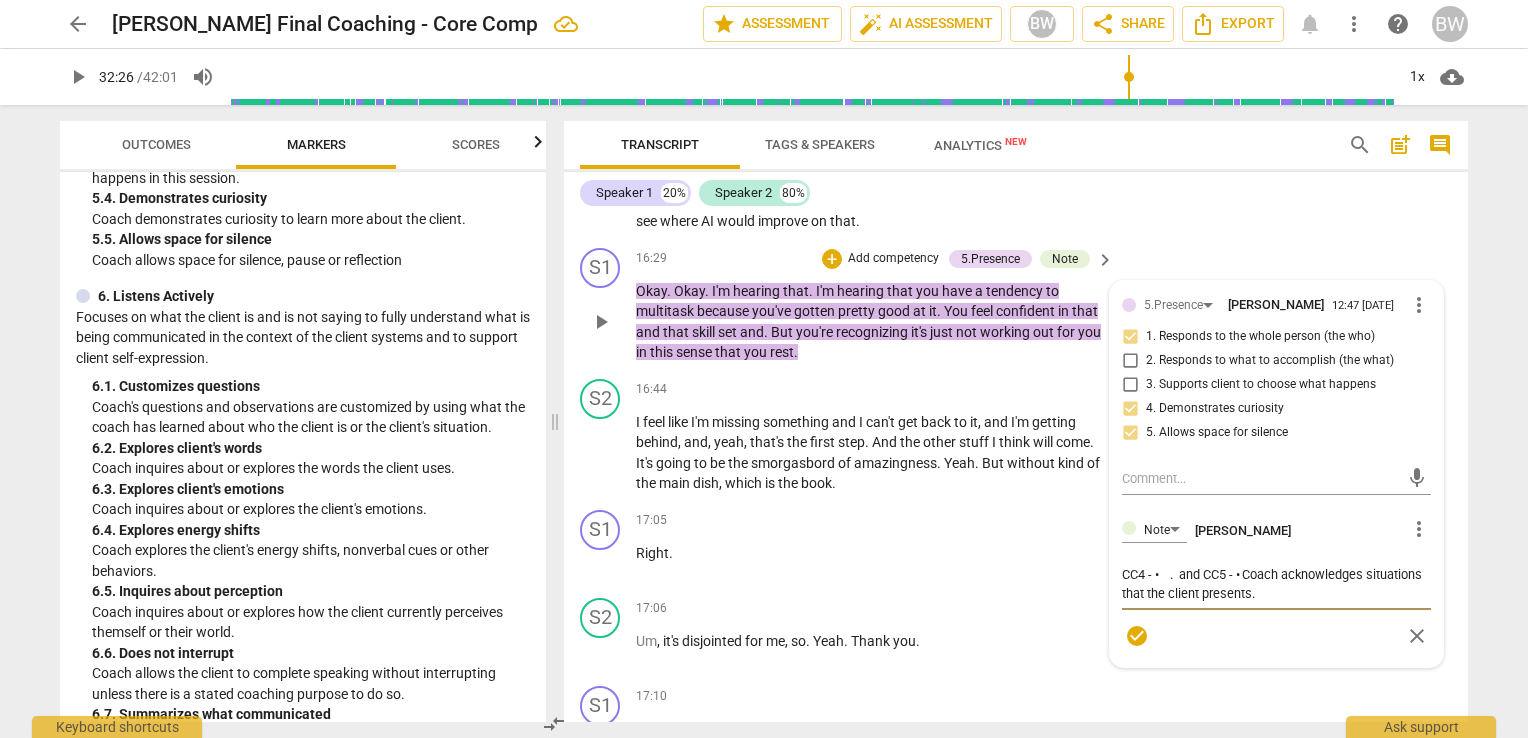 type on "CC4 - •.  and CC5 - •	Coach acknowledges situations that the client presents." 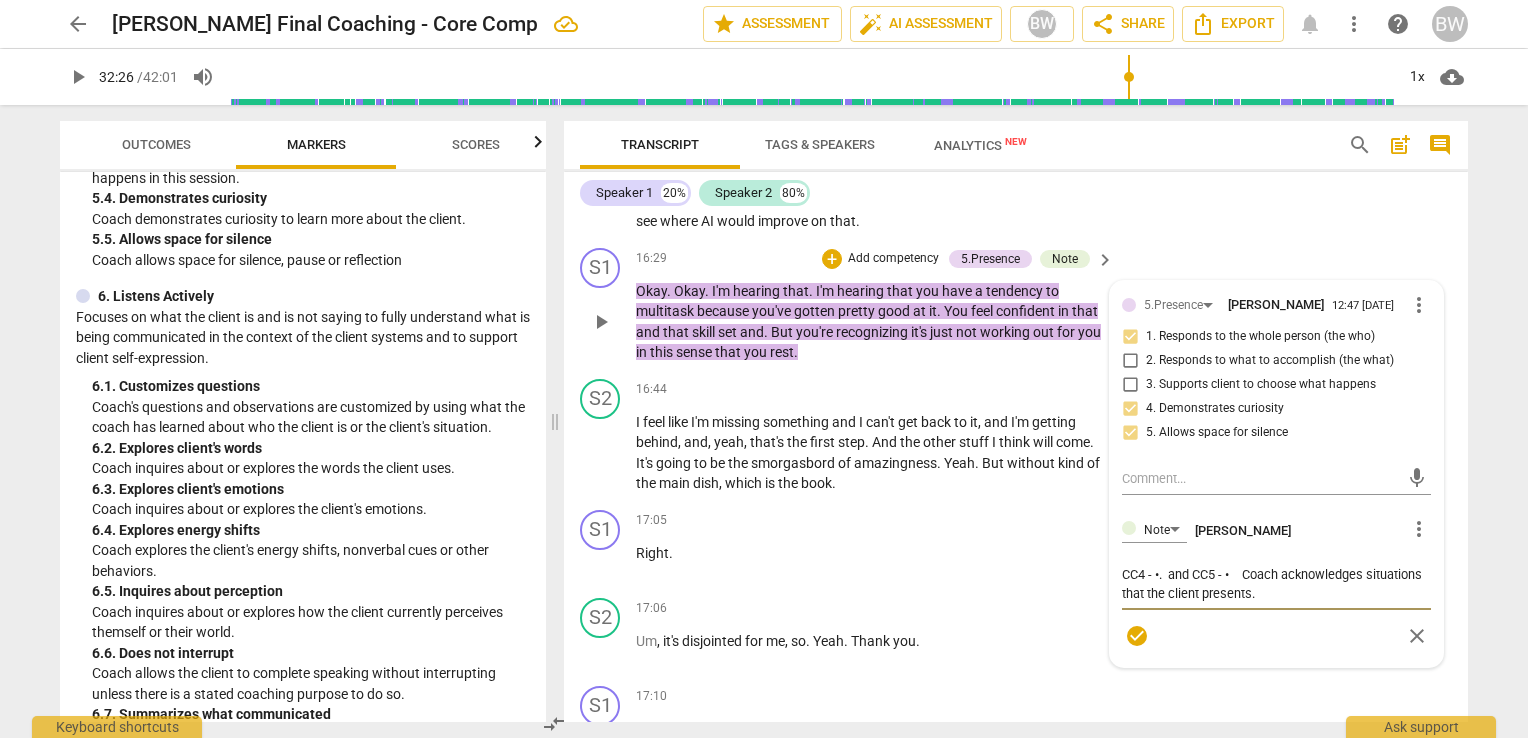 type on "CC4 - ••	Coach explores the client’s expression of feelings, perceptions, concerns, beliefs, or suggestions..  and CC5 - •	Coach acknowledges situations that the client presents." 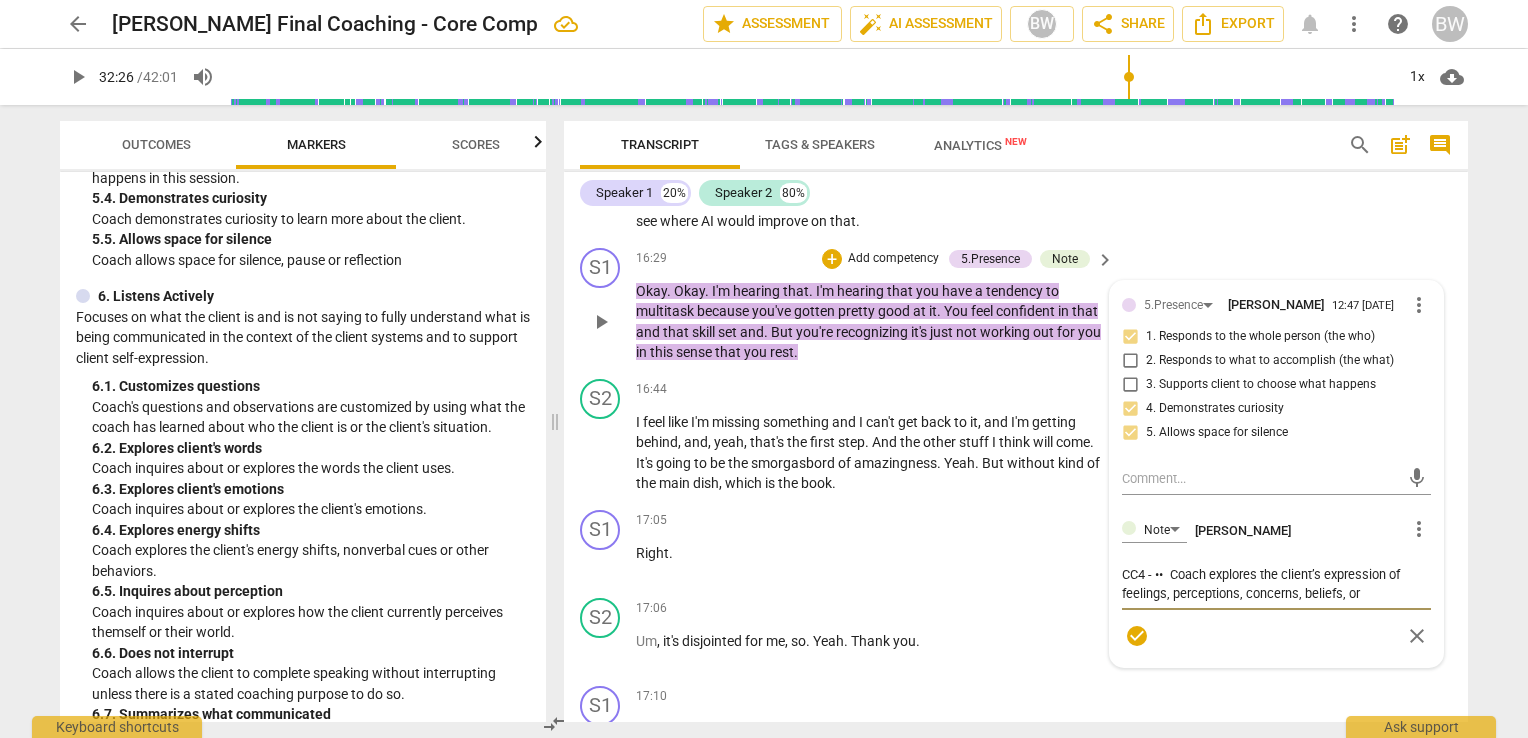 type on "CC4 - ••	Coach explores the client’s expression of feelings, perceptions, concerns, beliefs, or suggestions..  and CC5 - •	Coach acknowledges situations that the client presents." 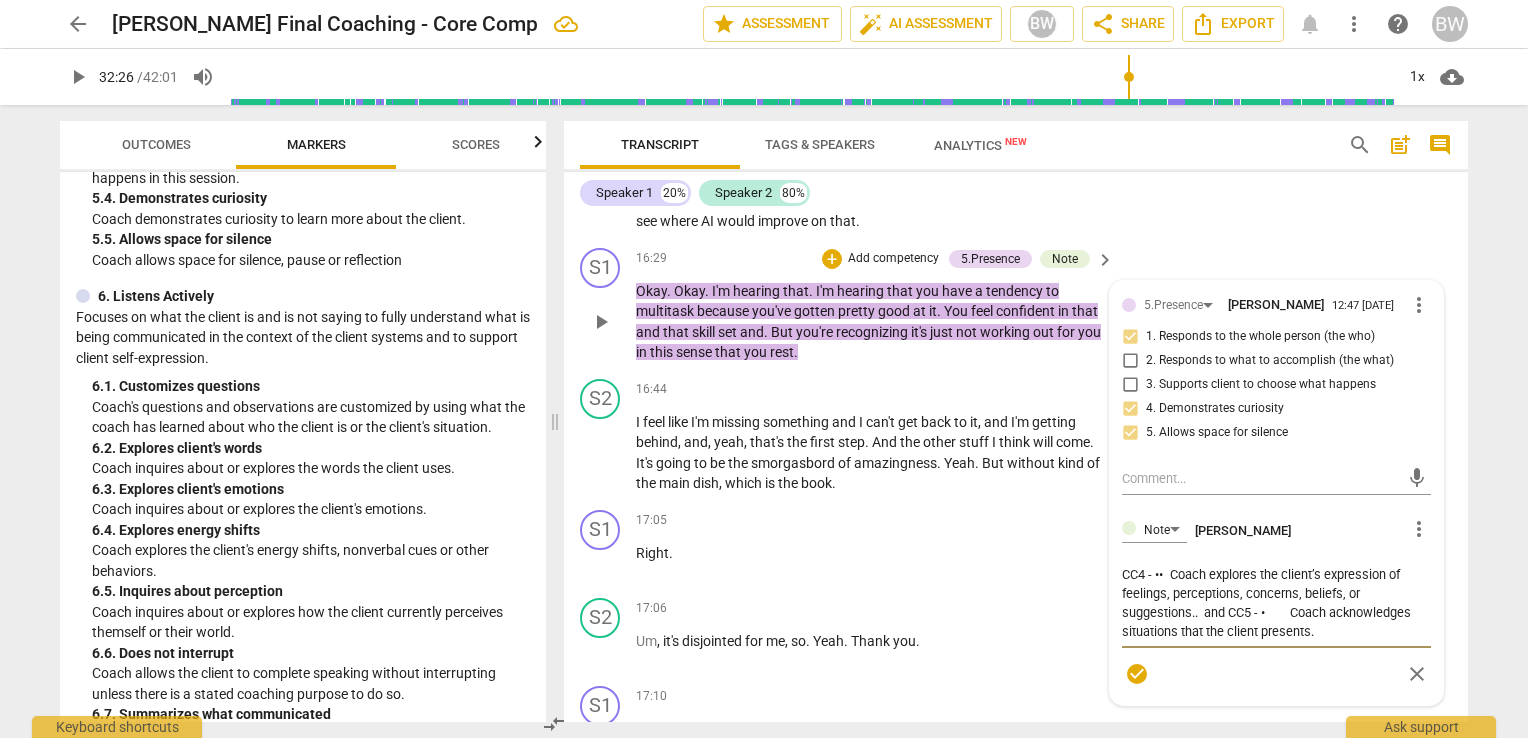 type on "CC4 - ••	Coach explores the client’s expression of feelings, perceptions, concerns, beliefs, or suggestions..  and CC5 - •	Coach acknowledges situations that the client presents." 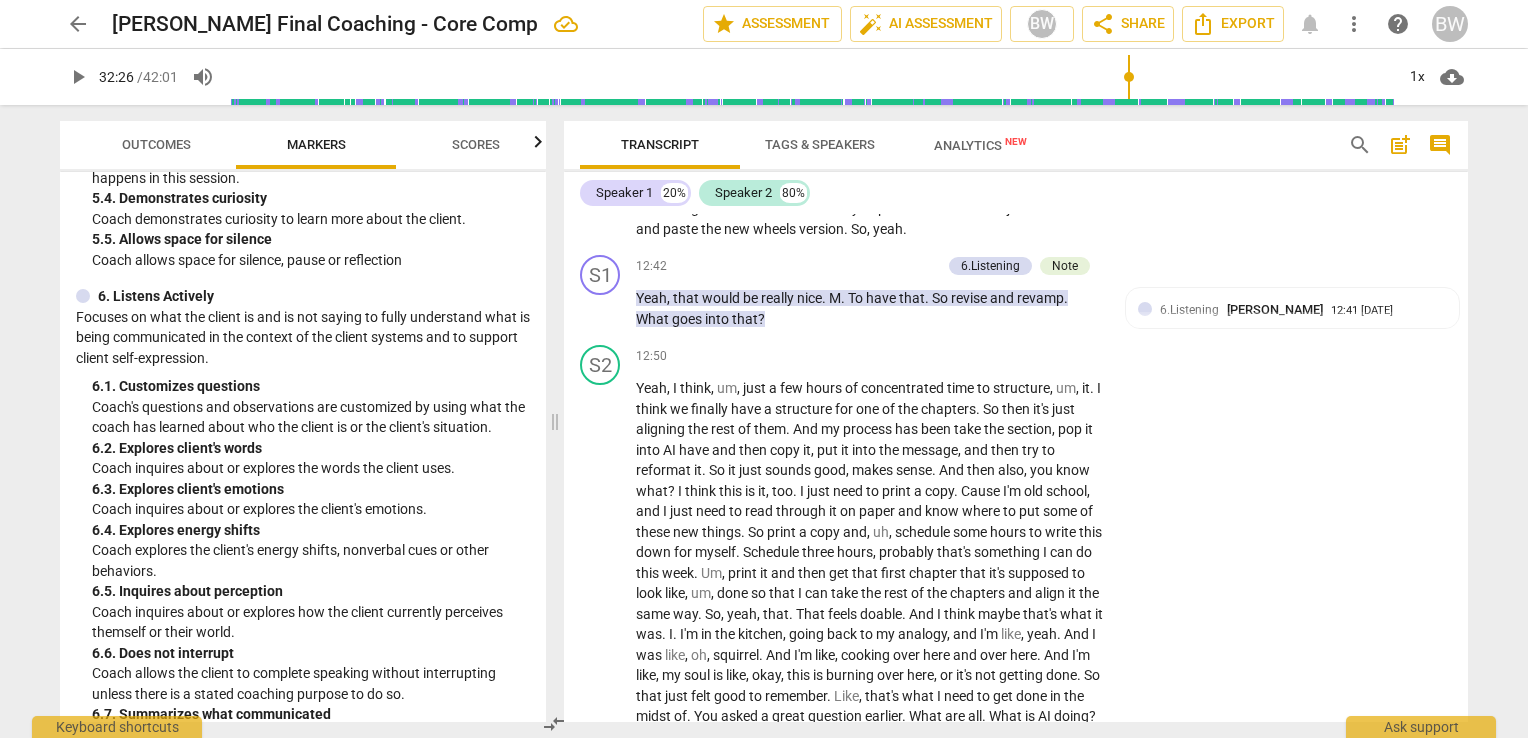 scroll, scrollTop: 7049, scrollLeft: 0, axis: vertical 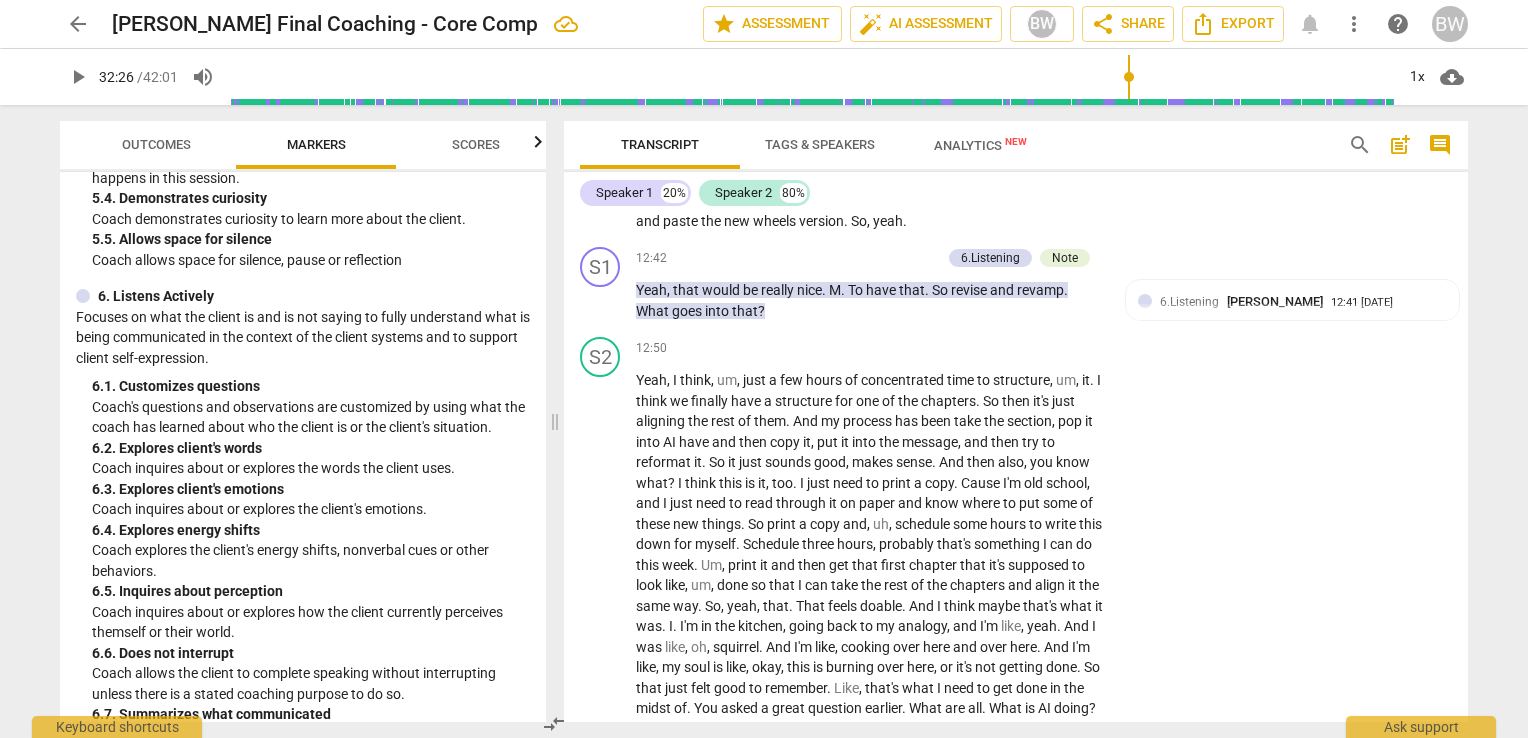 click on "S2 play_arrow pause 12:50 + Add competency keyboard_arrow_right Yeah ,   I   think ,   um ,   just   a   few   hours   of   concentrated   time   to   structure ,   um ,   it .   I   think   we   finally   have   a   structure   for   one   of   the   chapters .   So   then   it's   just   aligning   the   rest   of   them .   And   my   process   has   been   take   the   section ,   pop   it   into   AI   have   and   then   copy   it ,   put   it   into   the   message ,   and   then   try   to   reformat   it .   So   it   just   sounds   good ,   makes   sense .   And   then   also ,   you   know   what ?   I   think   this   is   it ,   too .   I   just   need   to   print   a   copy .   Cause   I'm   old   school ,   and   I   just   need   to   read   through   it   on   paper   and   know   where   to   put   some   of   these   new   things .   So   print   a   copy   and ,   uh ,   schedule   some   hours   to   write   this   down   for   myself .   Schedule   three   hours ,   probably   that's" at bounding box center [1016, 548] 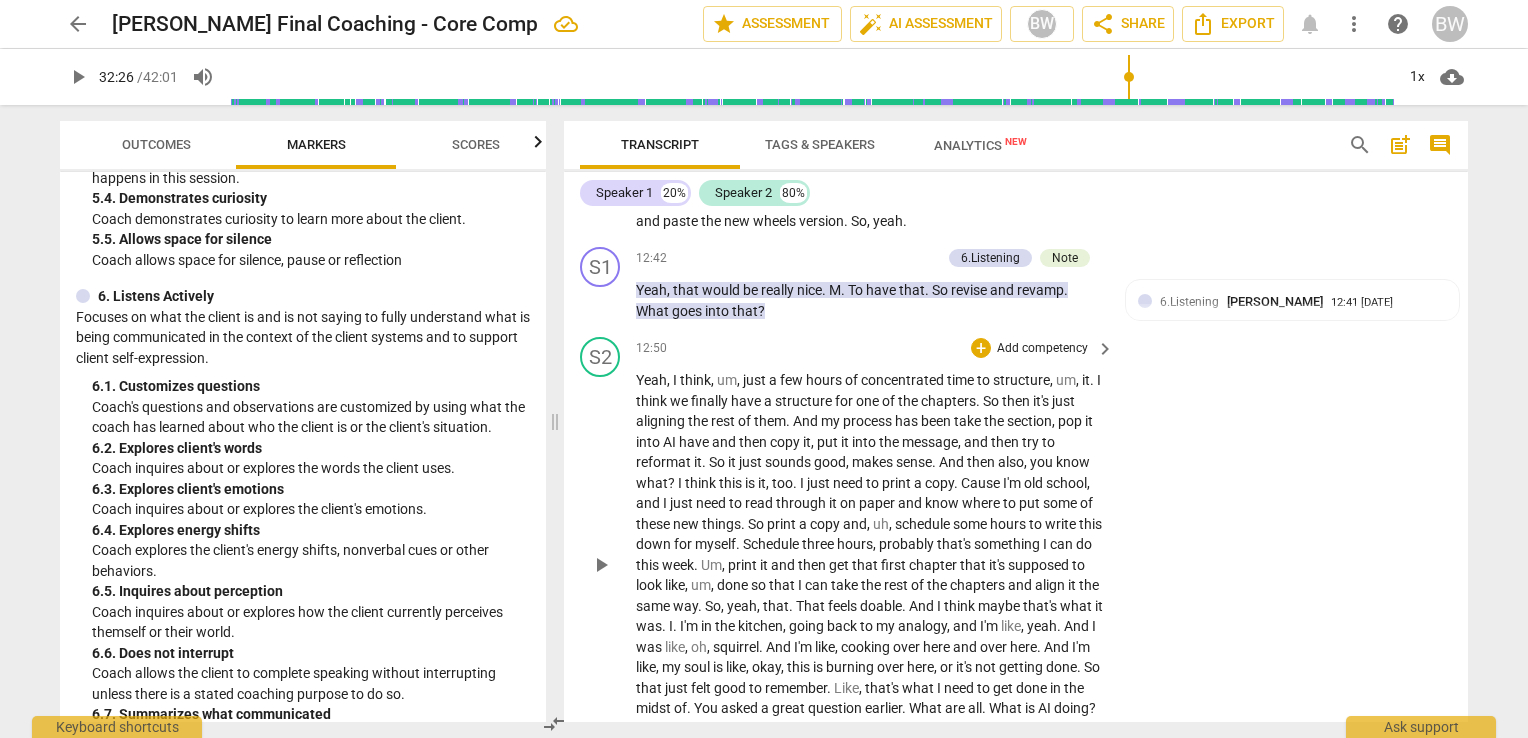click on "makes" at bounding box center [874, 462] 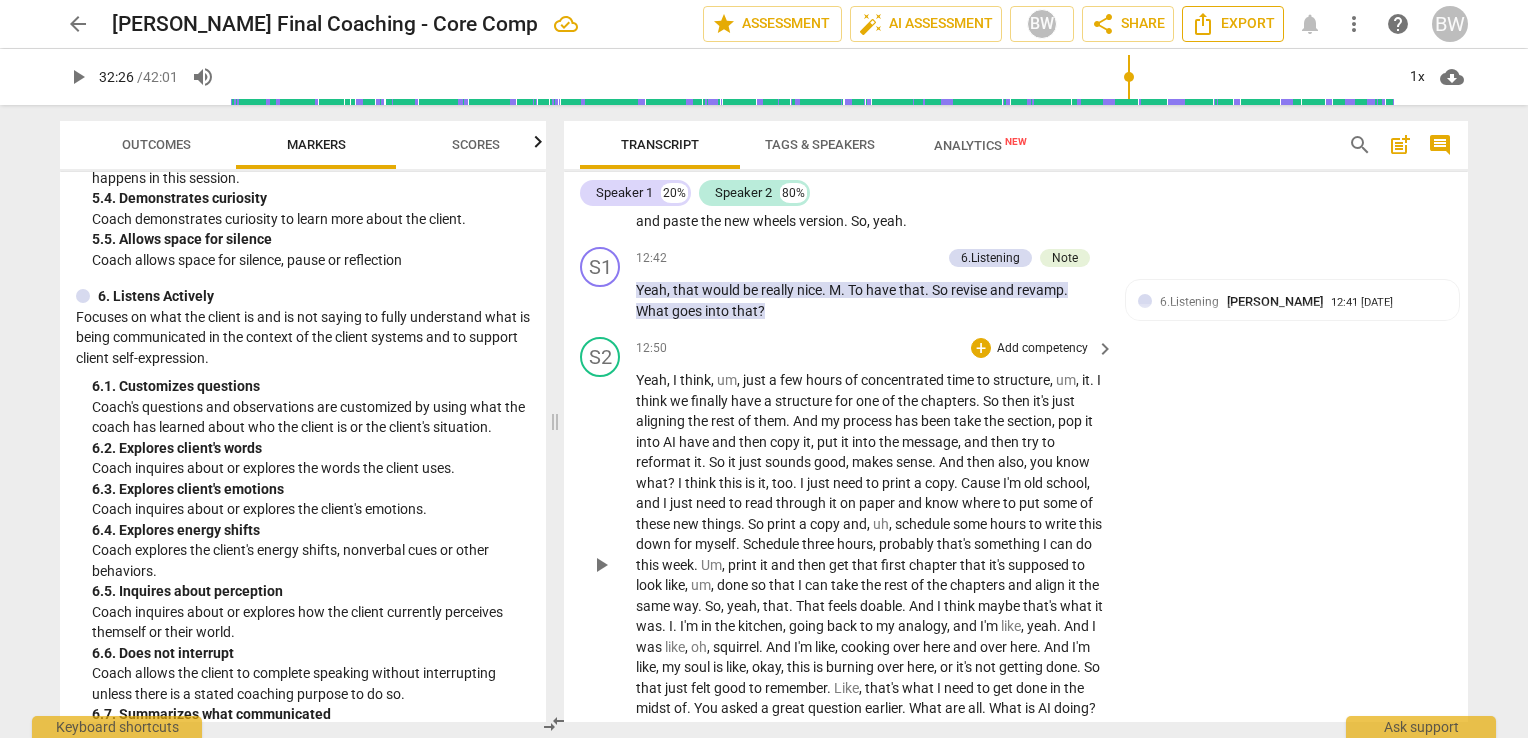 click on "Export" at bounding box center (1233, 24) 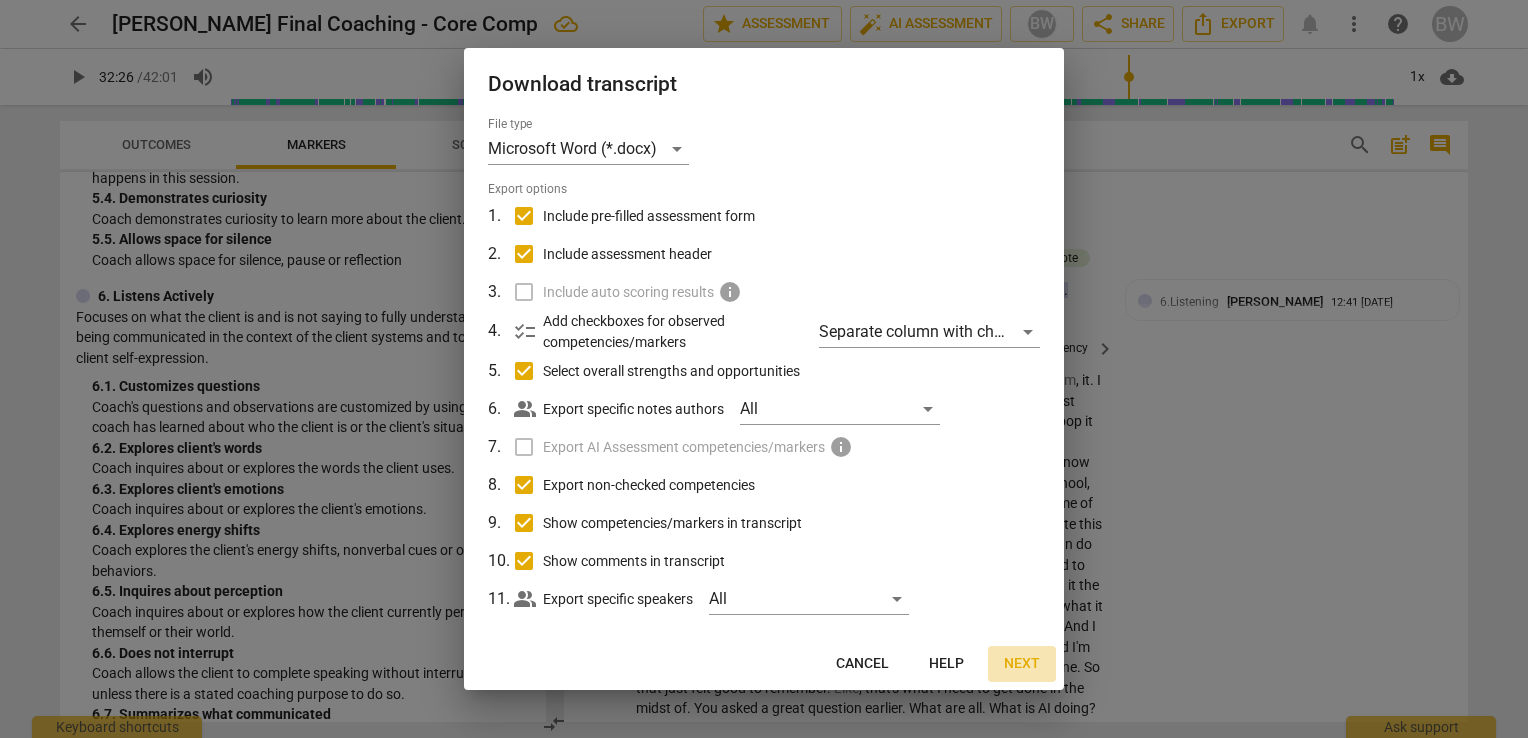 click on "Next" at bounding box center [1022, 664] 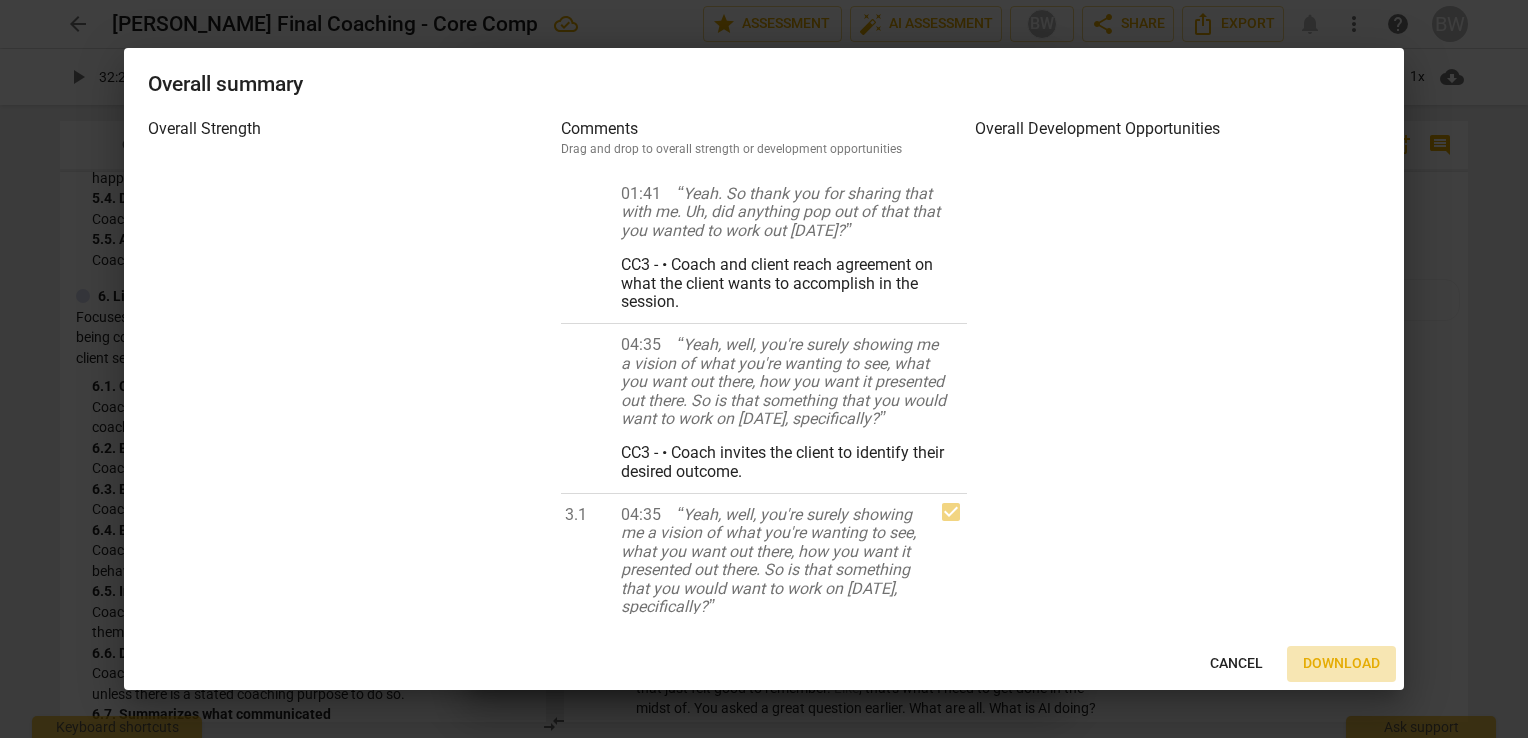 click on "Download" at bounding box center [1341, 664] 